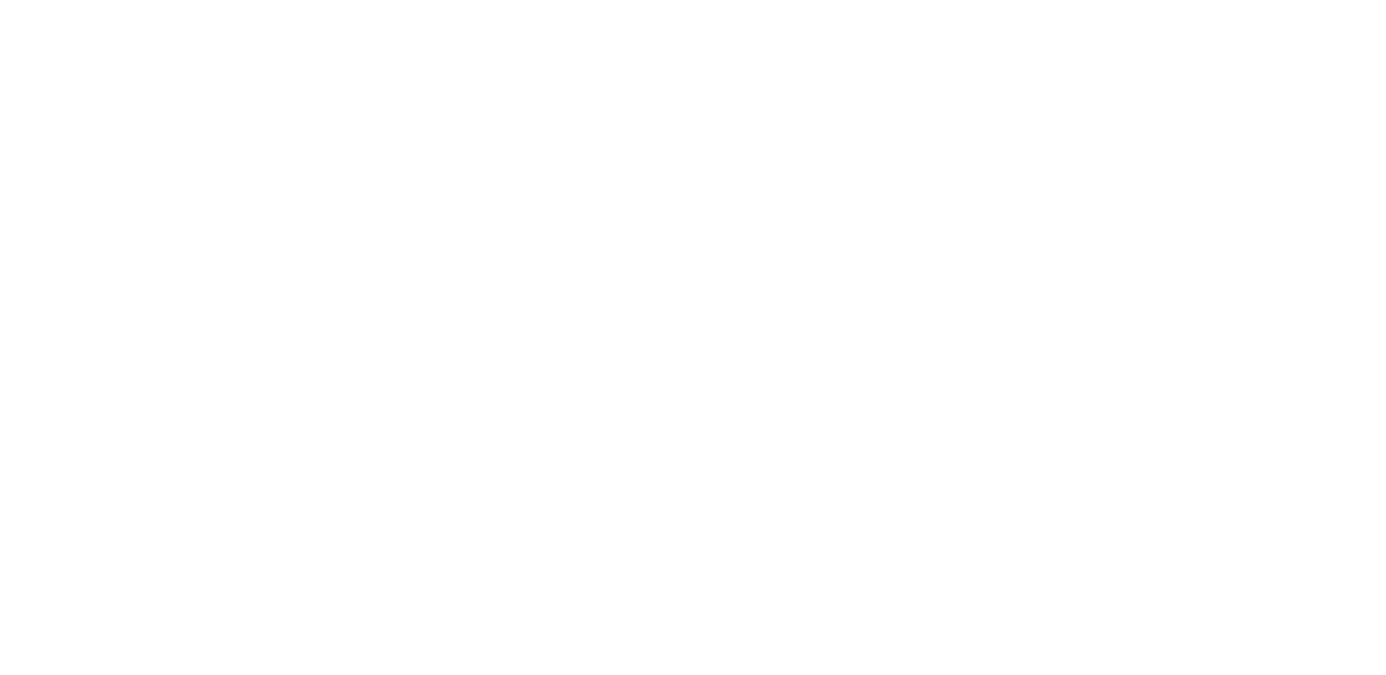 scroll, scrollTop: 0, scrollLeft: 0, axis: both 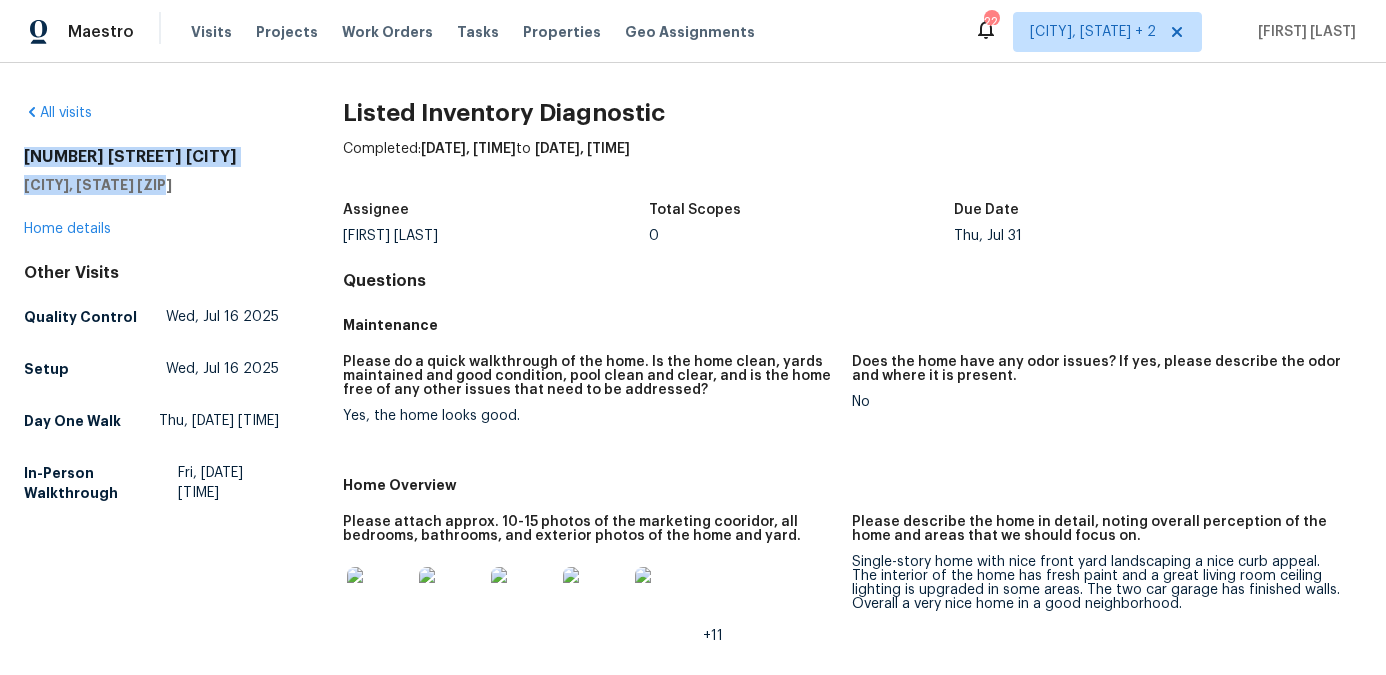 drag, startPoint x: 176, startPoint y: 178, endPoint x: 17, endPoint y: 156, distance: 160.5148 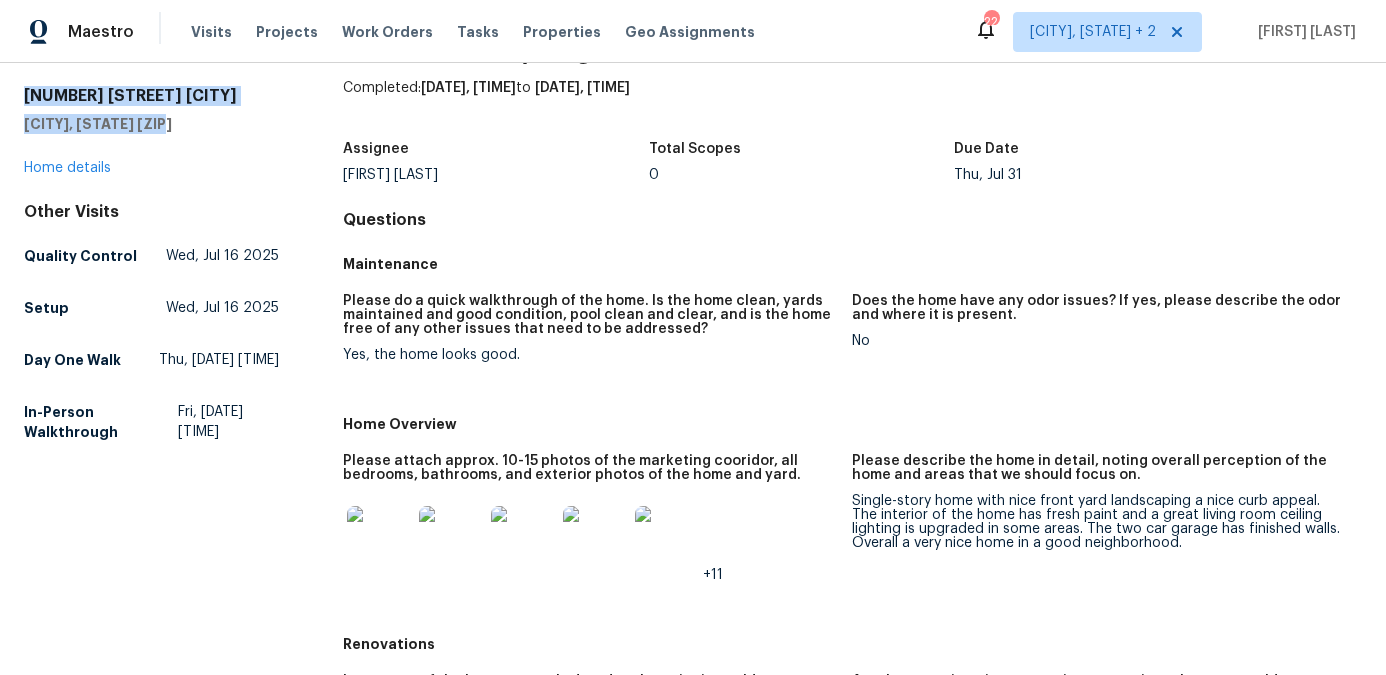 scroll, scrollTop: 93, scrollLeft: 0, axis: vertical 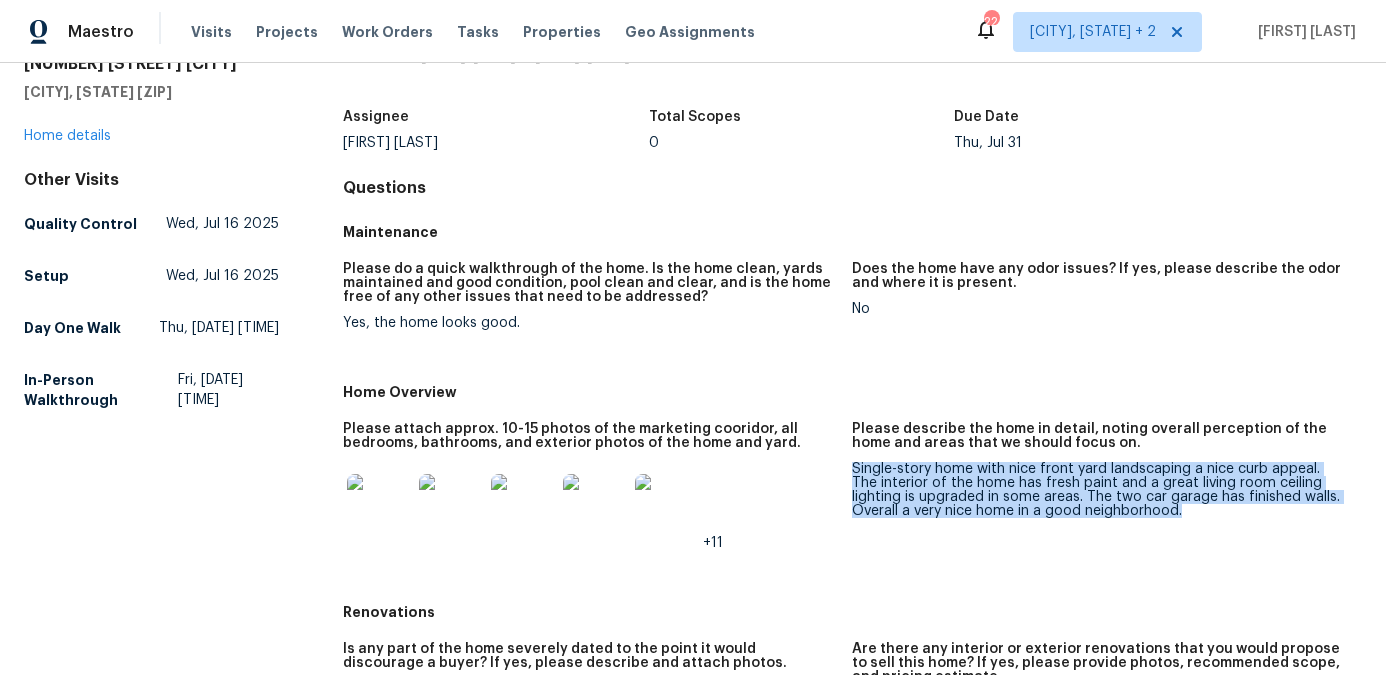 copy on "Single-story home with nice front yard landscaping a nice curb appeal. The interior of the home has fresh paint and a great living room ceiling lighting is upgraded in some areas. The two car garage has finished walls. Overall a very nice home in a good neighborhood." 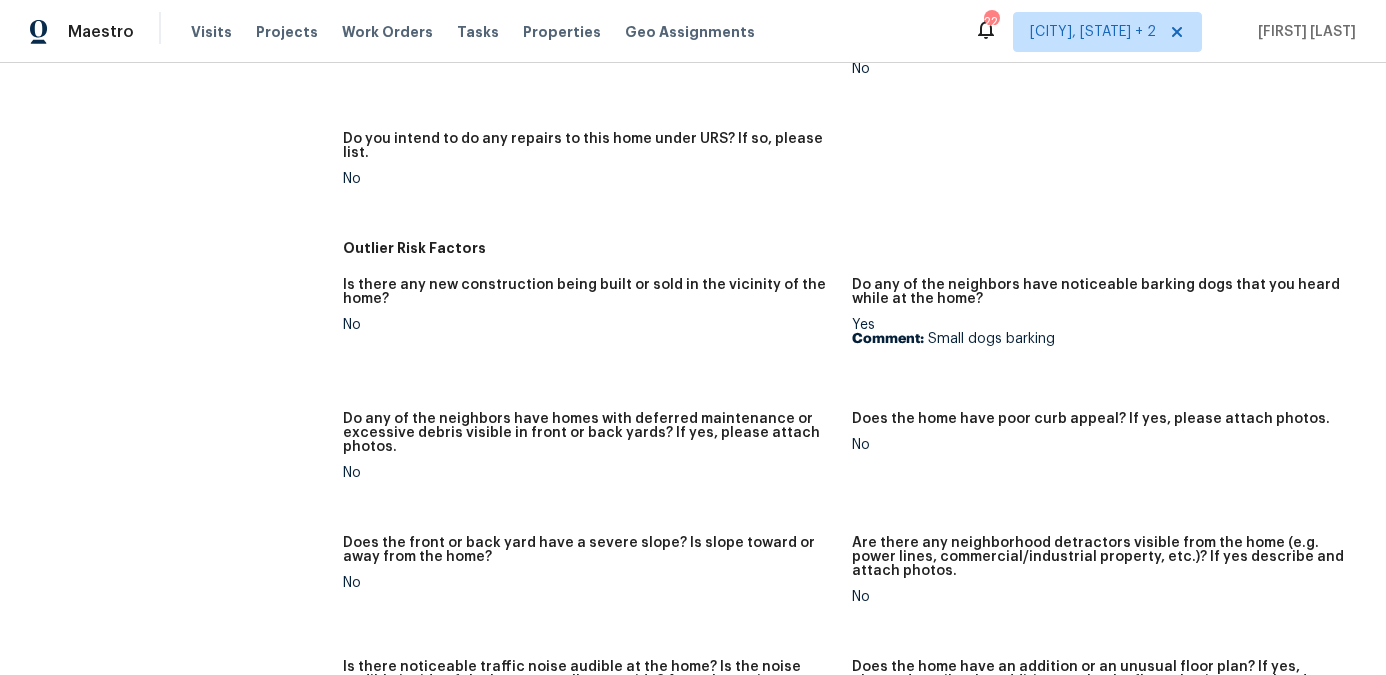 scroll, scrollTop: 756, scrollLeft: 0, axis: vertical 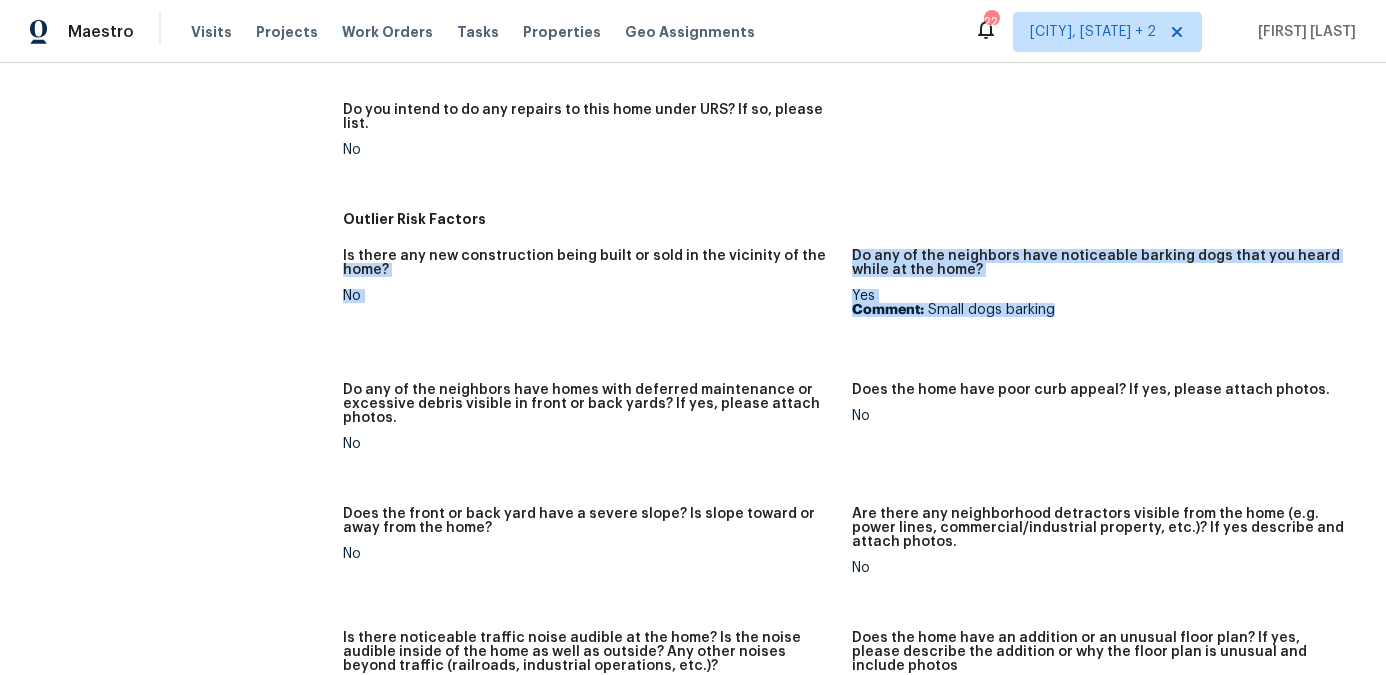 drag, startPoint x: 1057, startPoint y: 302, endPoint x: 851, endPoint y: 235, distance: 216.6218 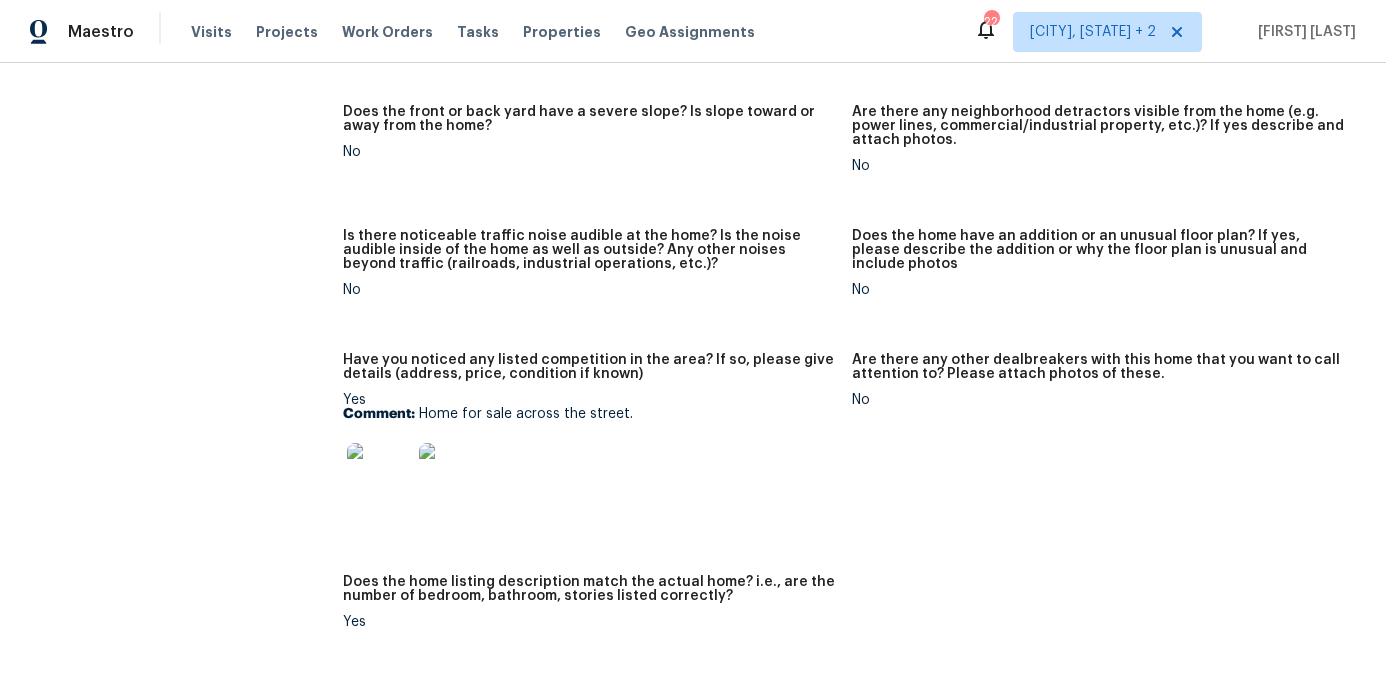 scroll, scrollTop: 1349, scrollLeft: 0, axis: vertical 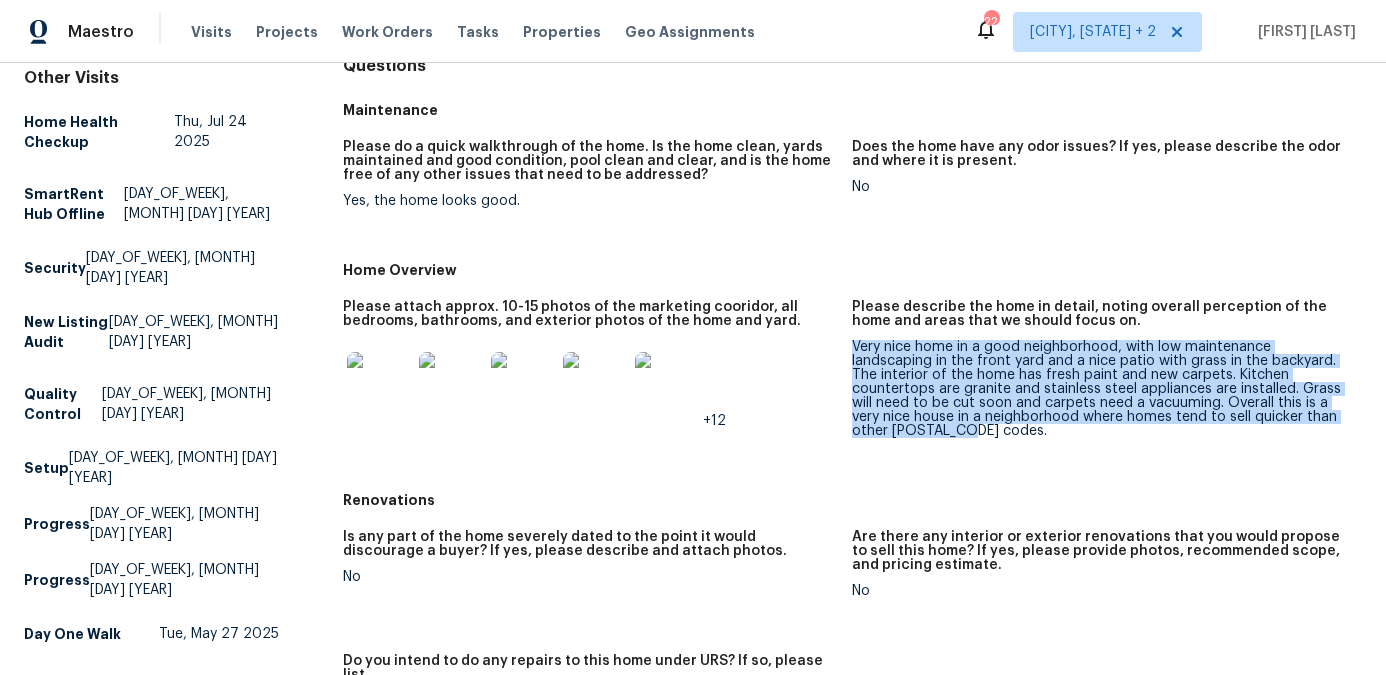 drag, startPoint x: 852, startPoint y: 343, endPoint x: 959, endPoint y: 464, distance: 161.52399 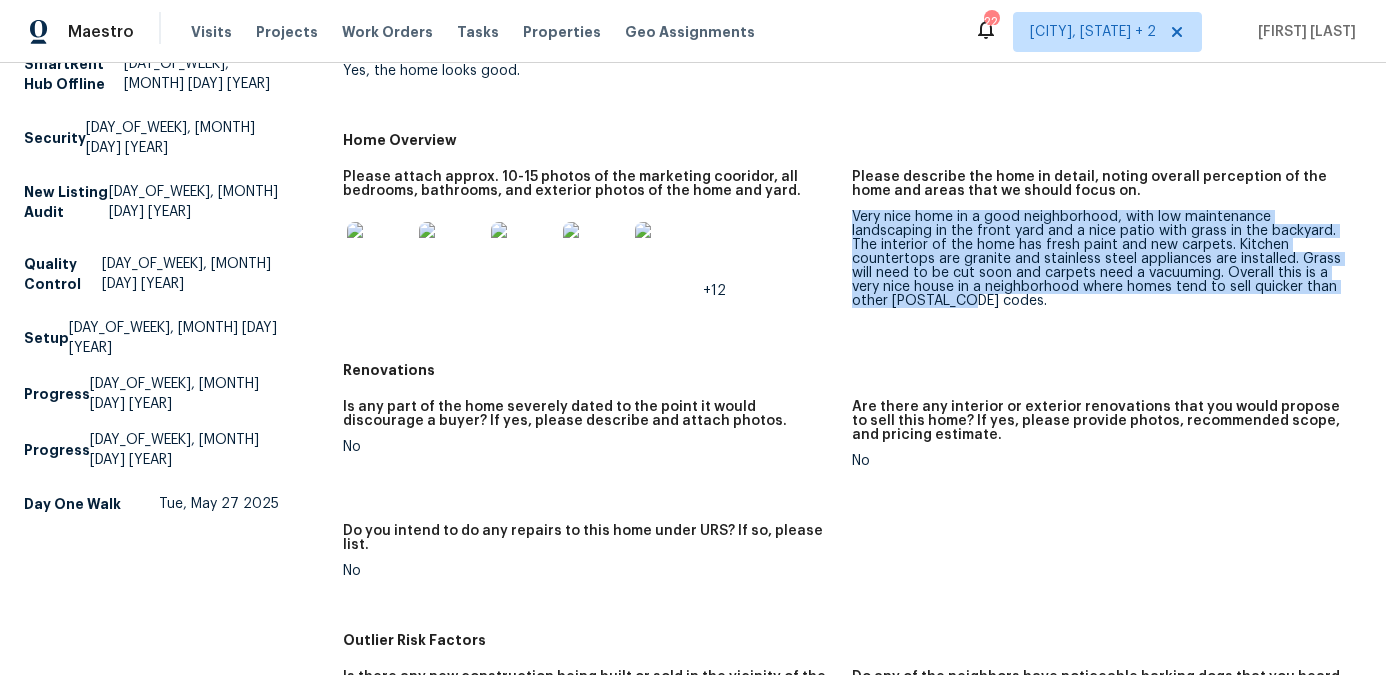 scroll, scrollTop: 0, scrollLeft: 0, axis: both 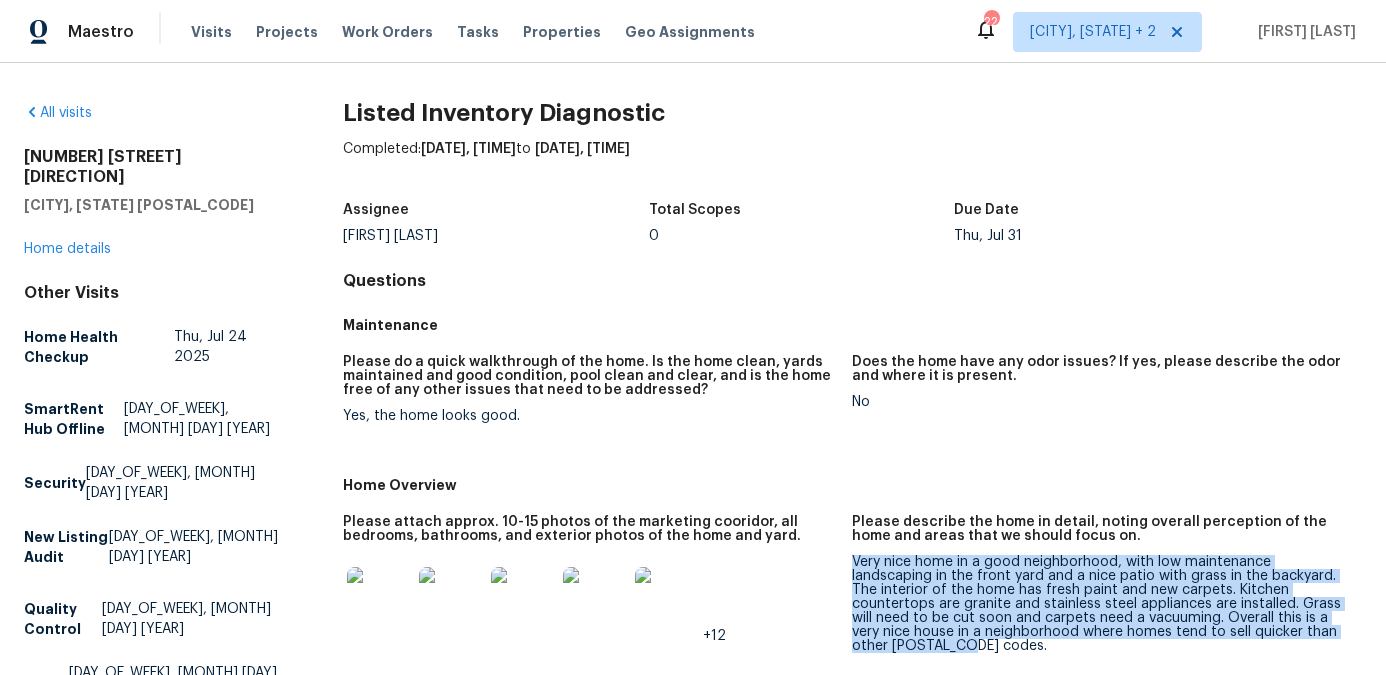 click at bounding box center (379, 599) 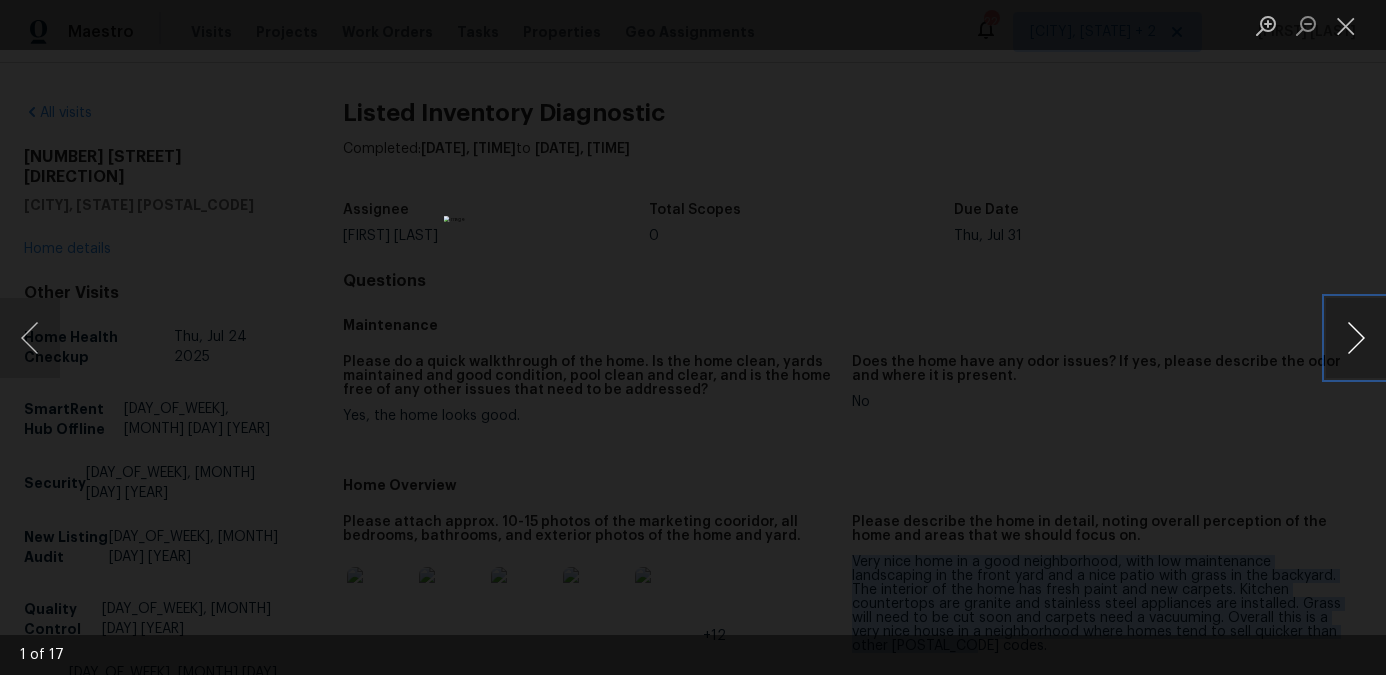 click at bounding box center [1356, 338] 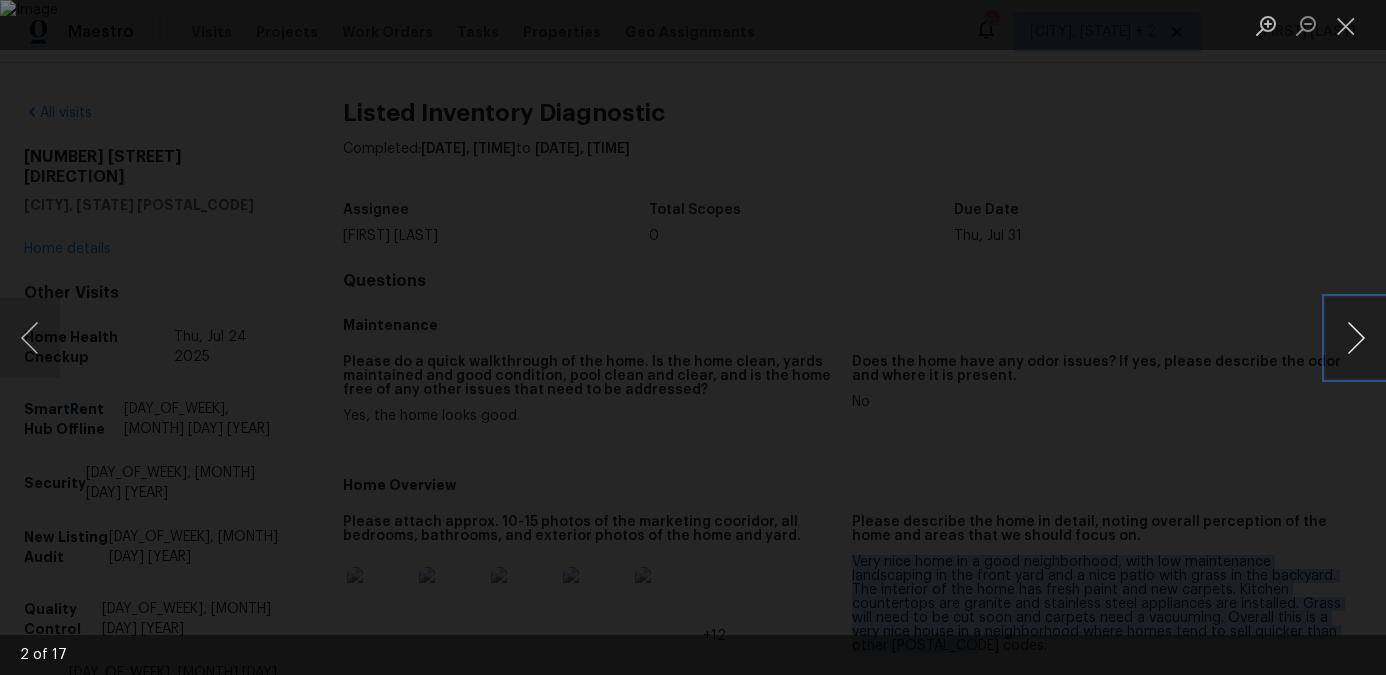 click at bounding box center (1356, 338) 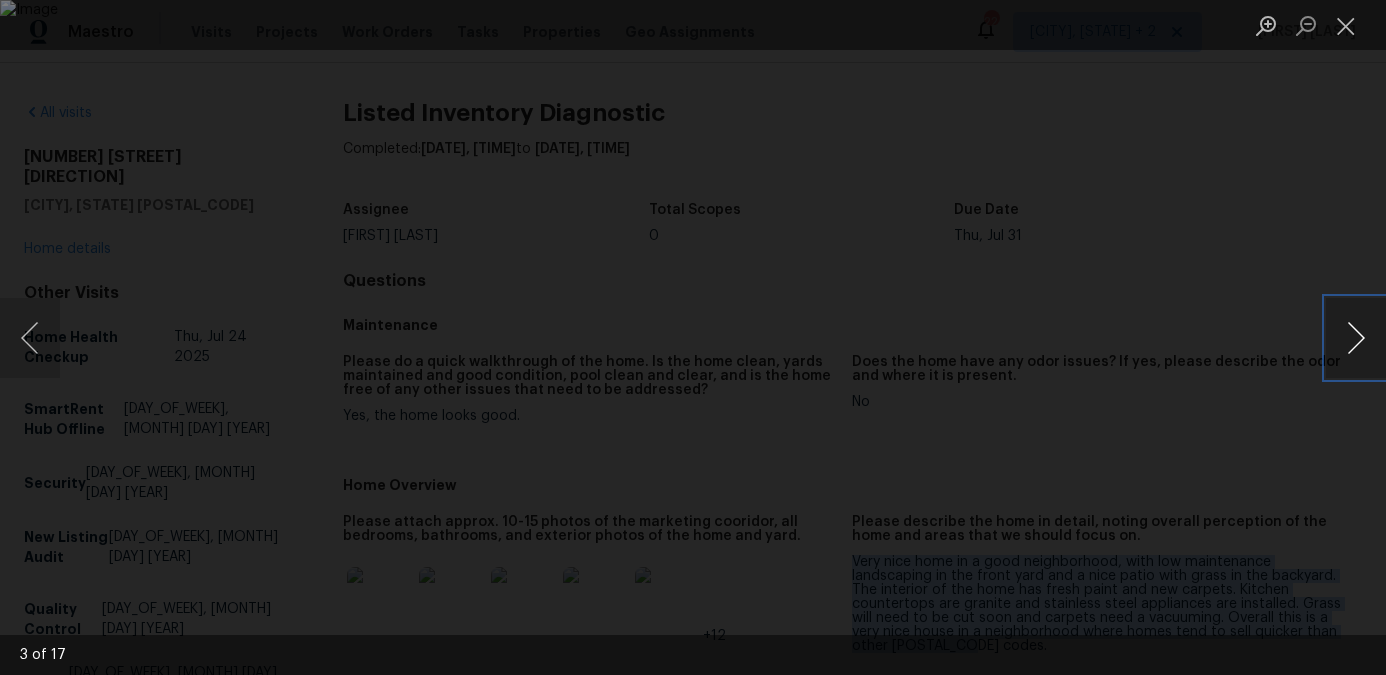 click at bounding box center [1356, 338] 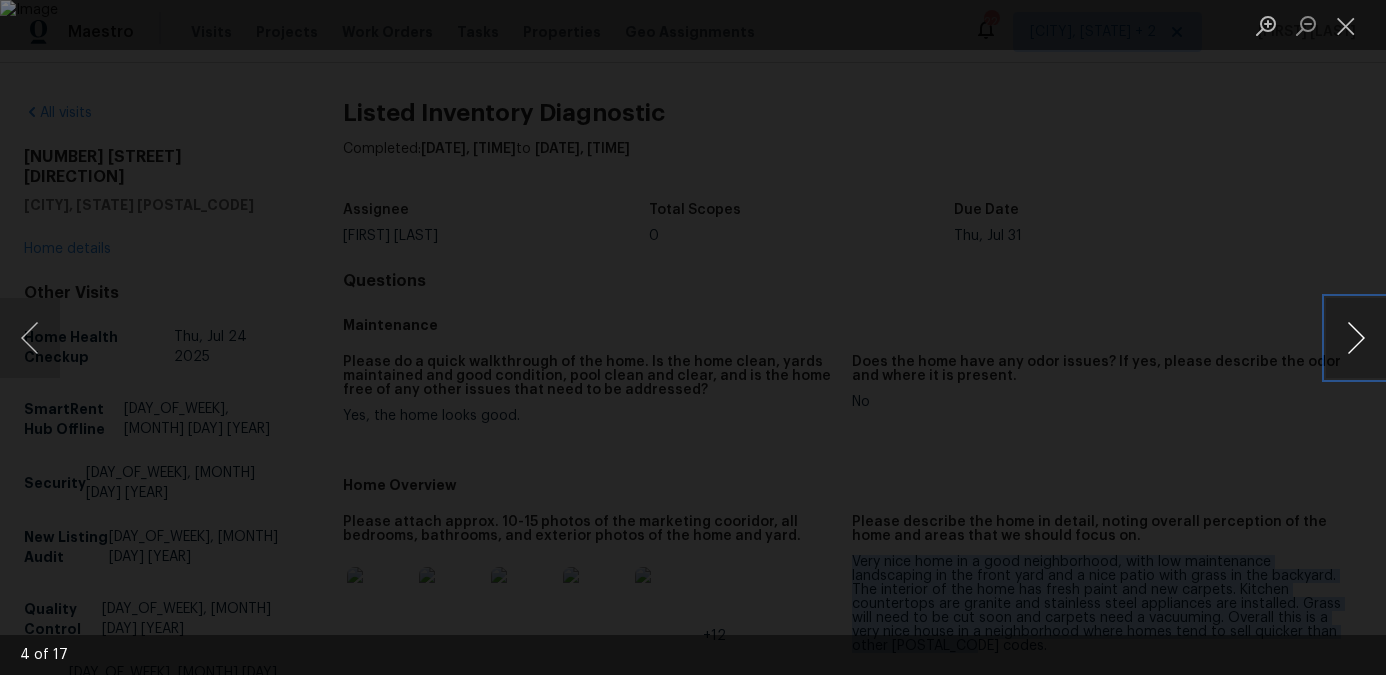 click at bounding box center [1356, 338] 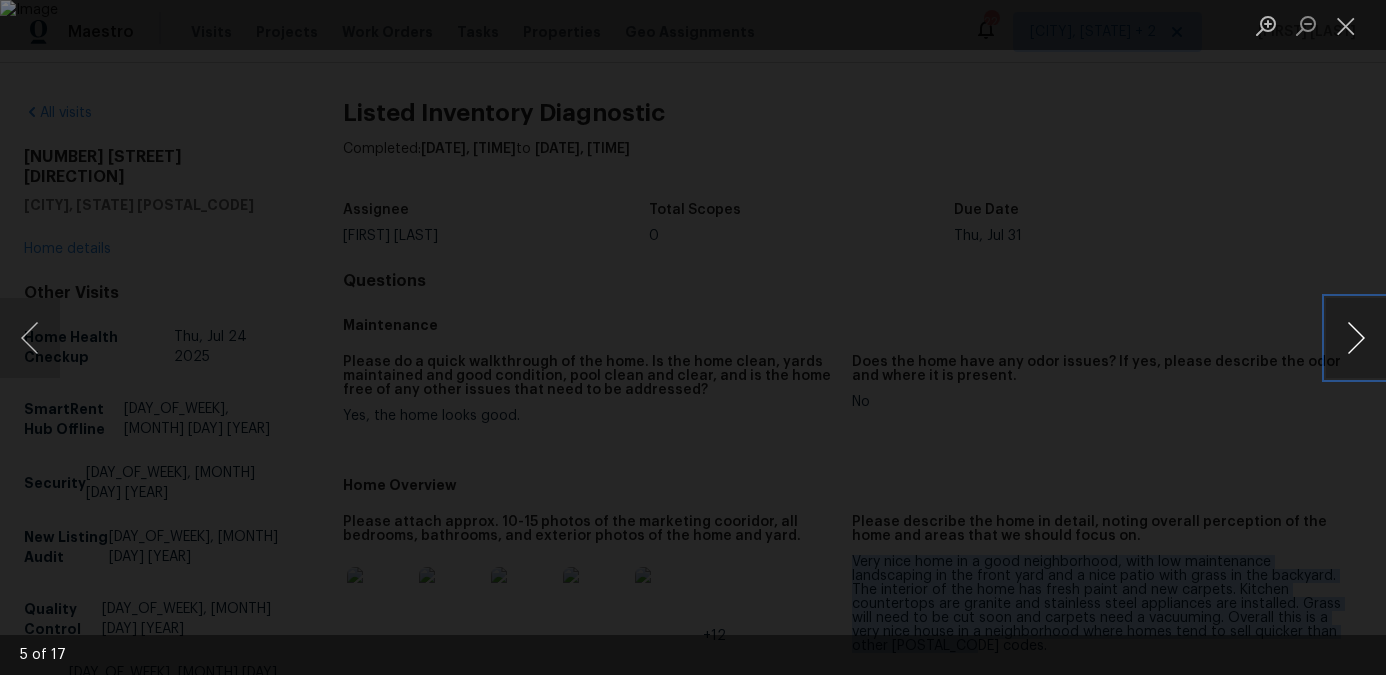 click at bounding box center (1356, 338) 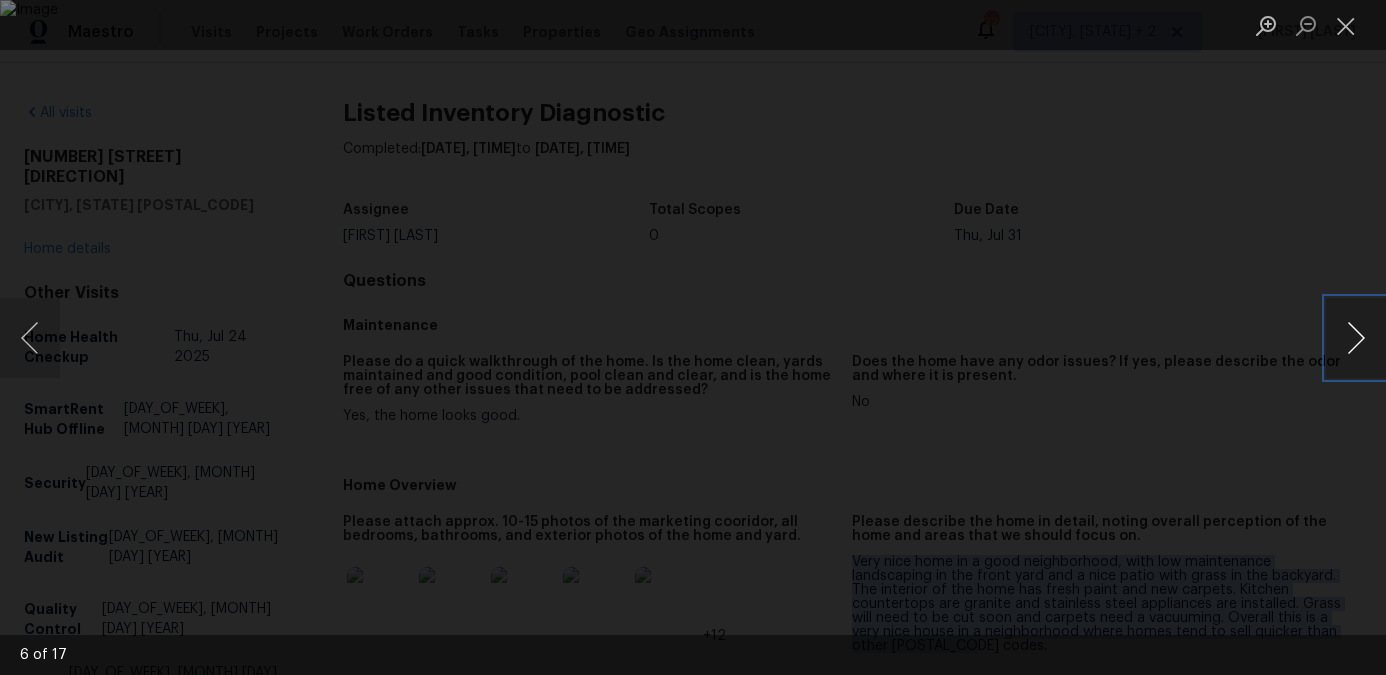 click at bounding box center [1356, 338] 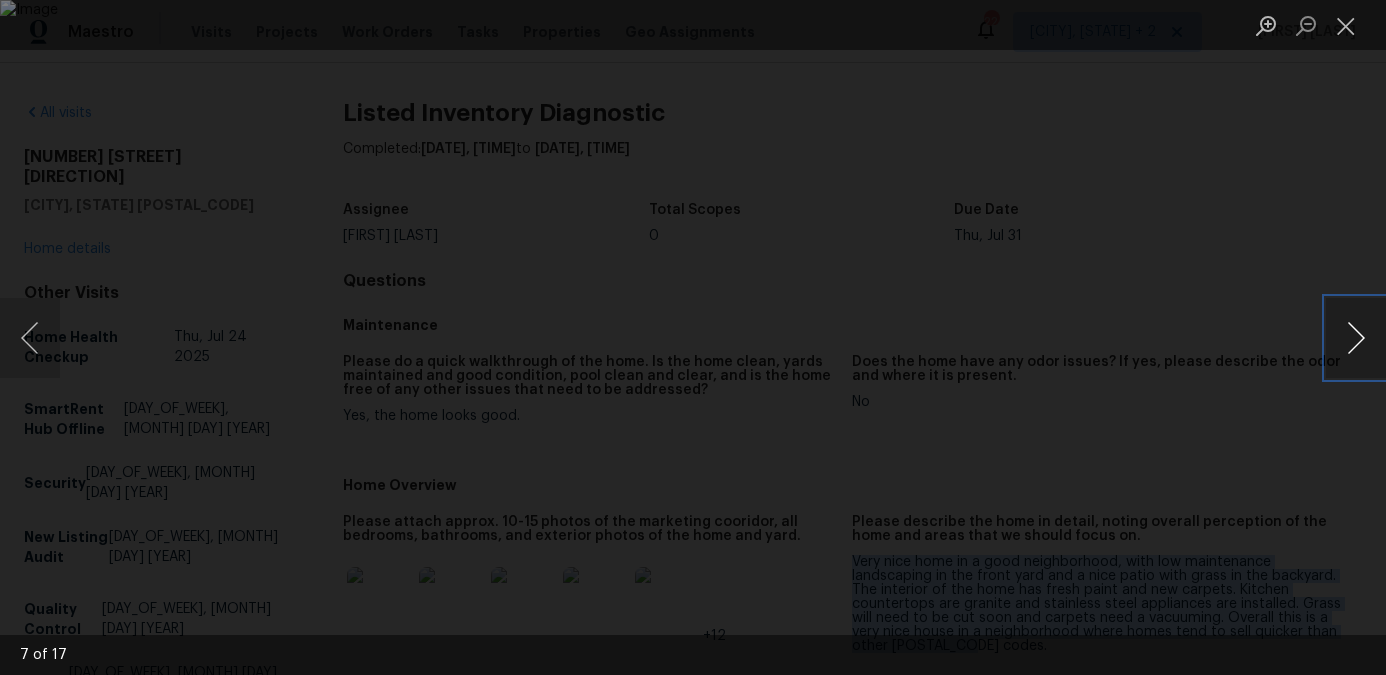 click at bounding box center (1356, 338) 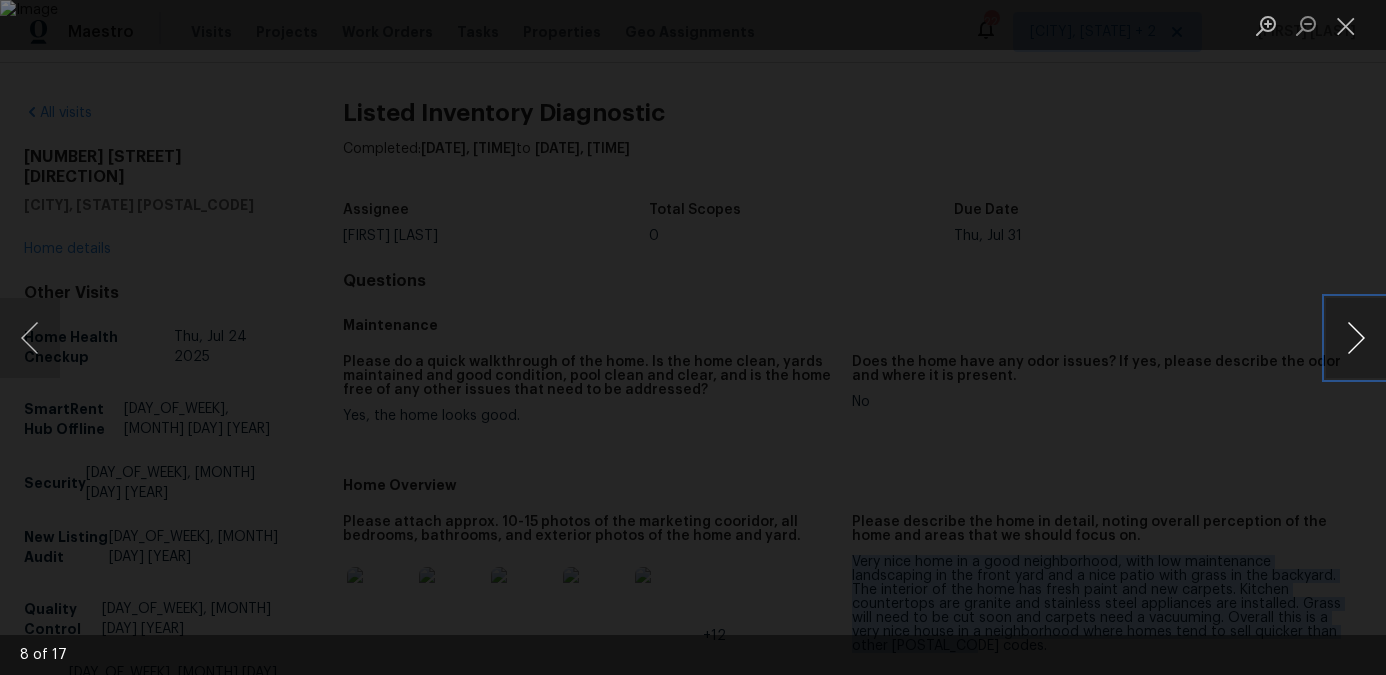 click at bounding box center [1356, 338] 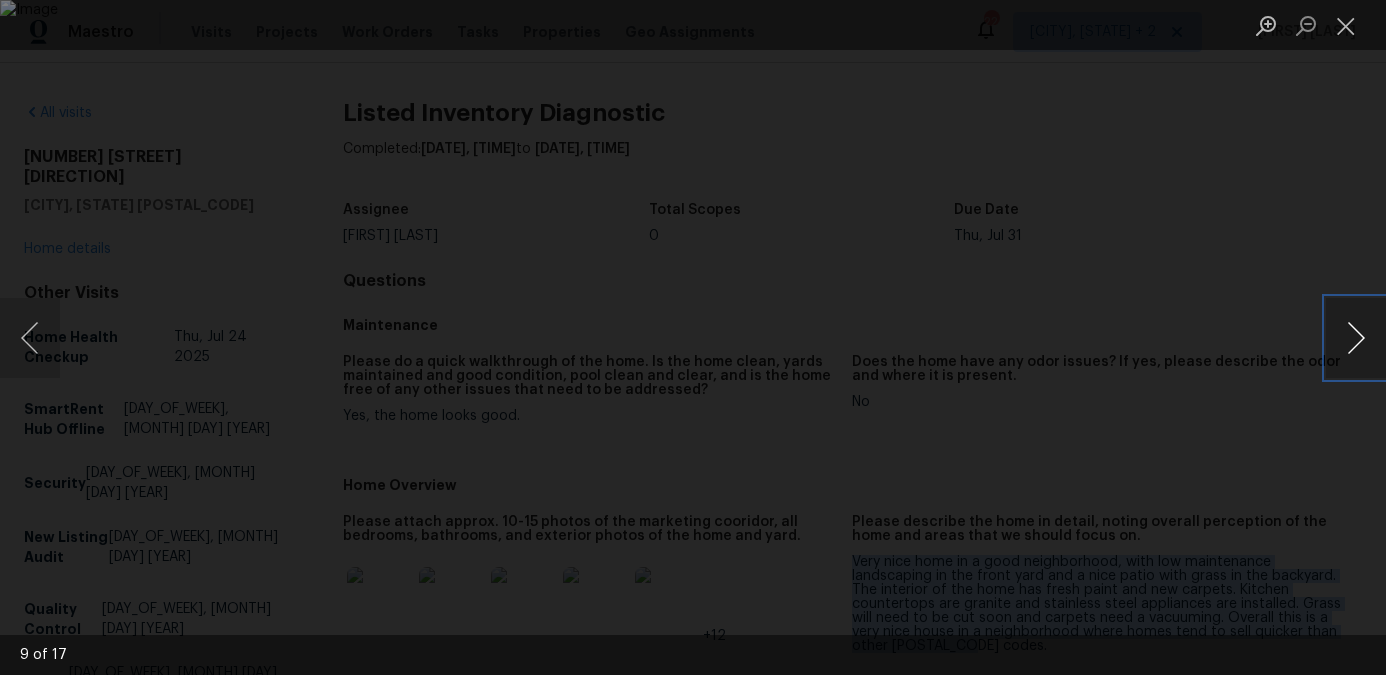 click at bounding box center [1356, 338] 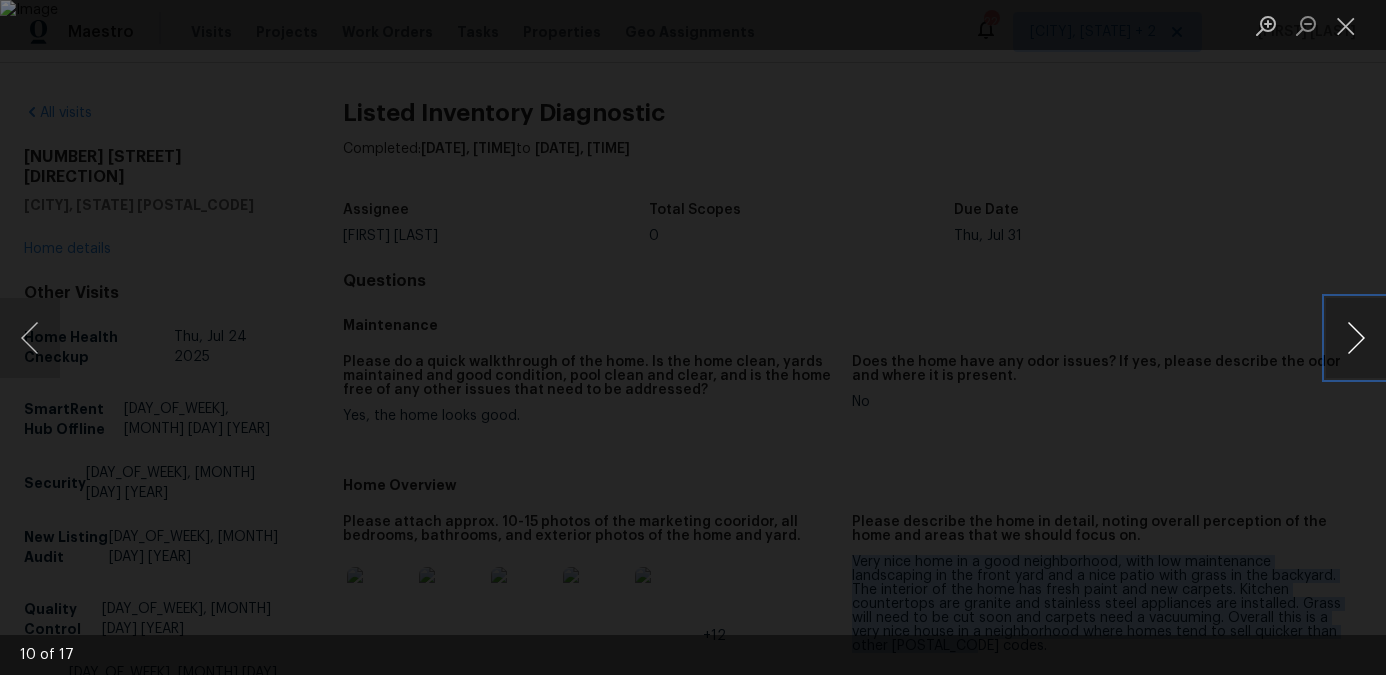click at bounding box center (1356, 338) 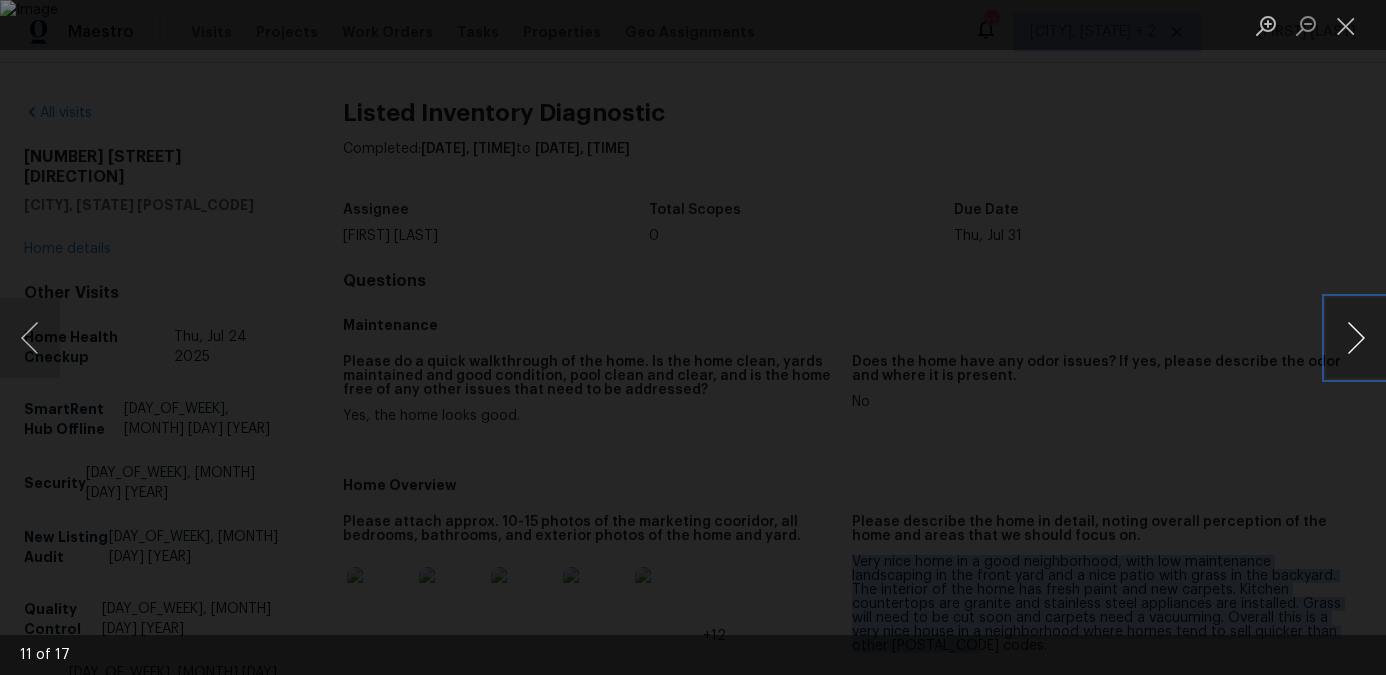 click at bounding box center (1356, 338) 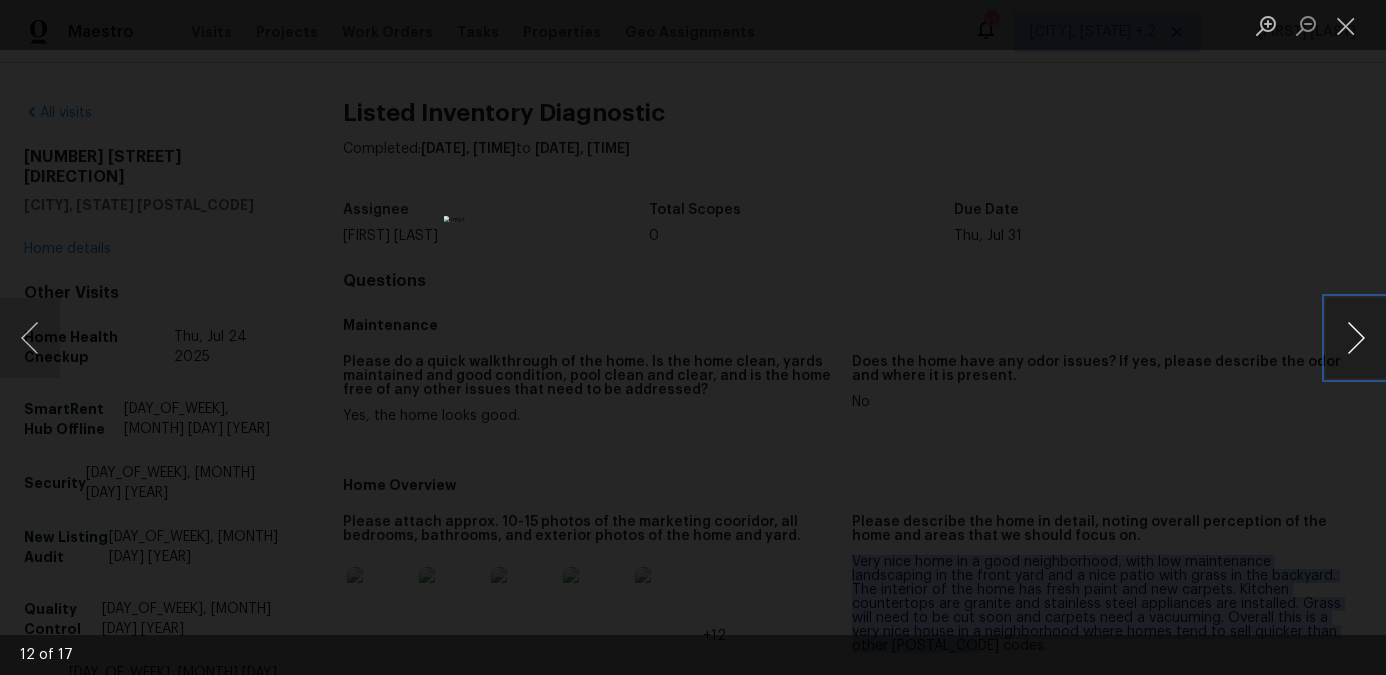 click at bounding box center (1356, 338) 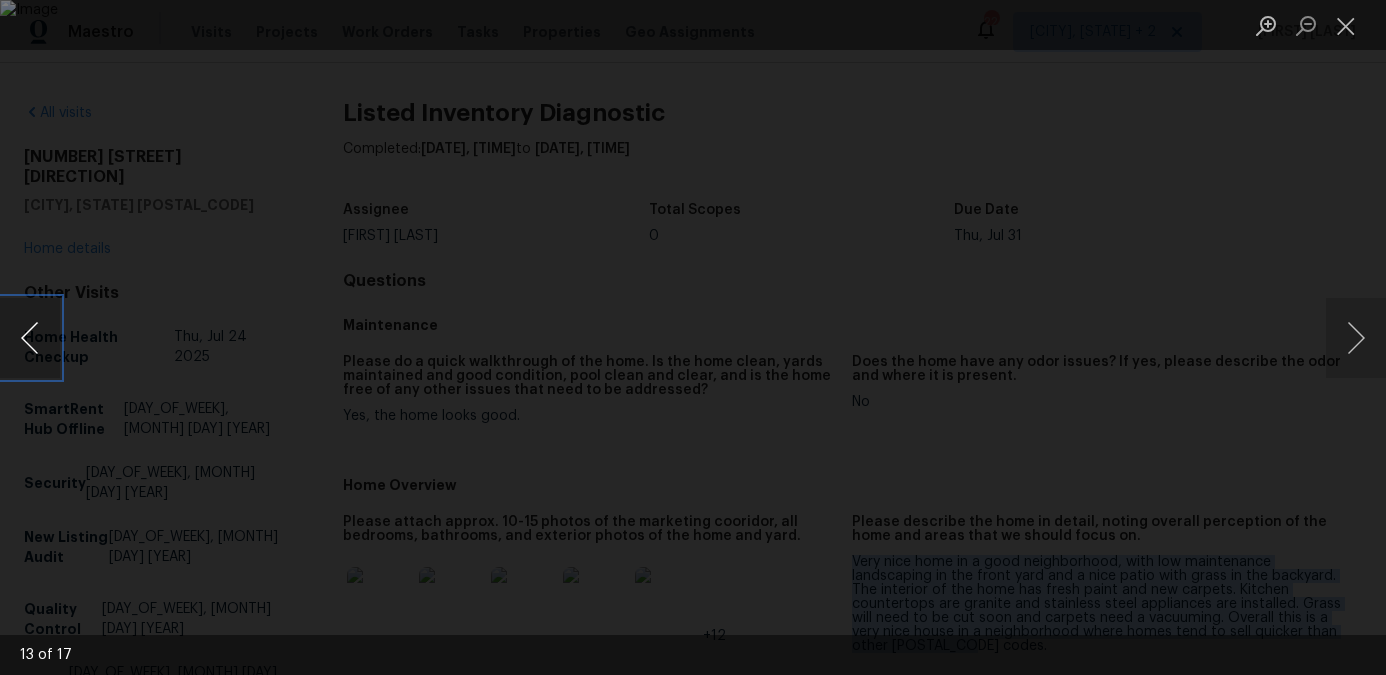 click at bounding box center [30, 338] 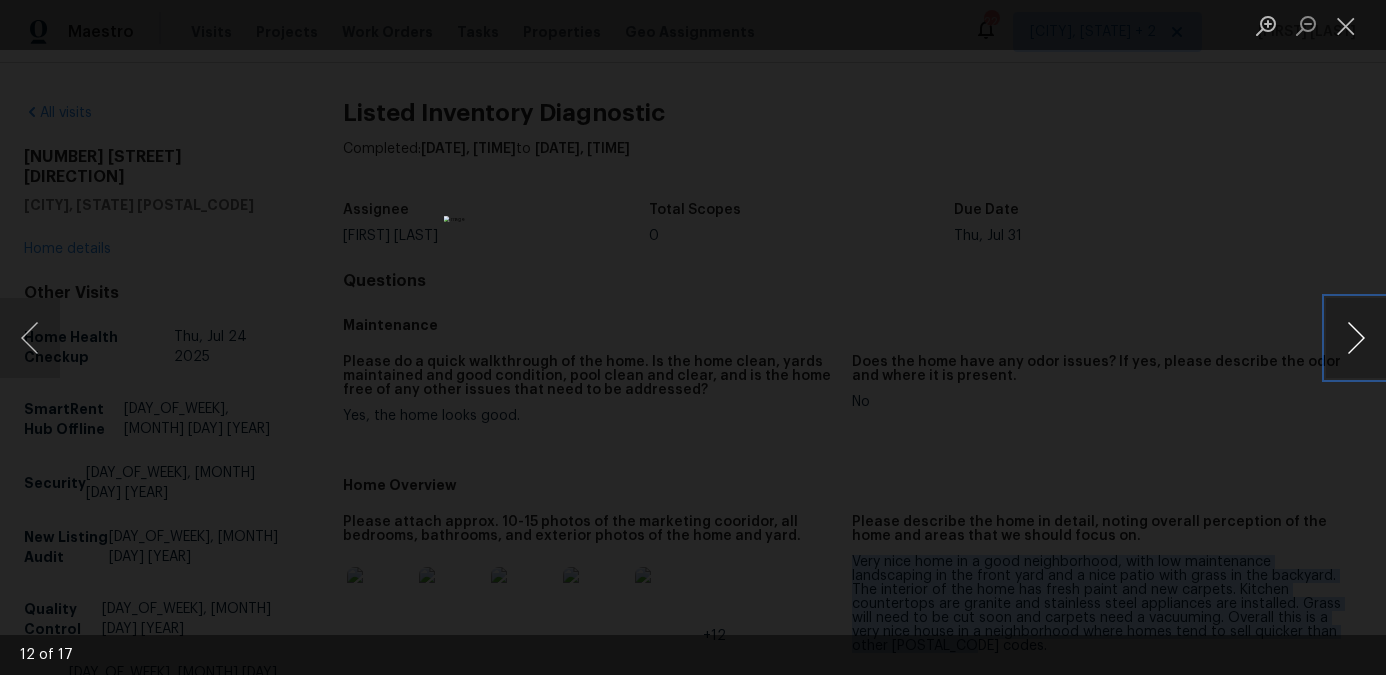 click at bounding box center [1356, 338] 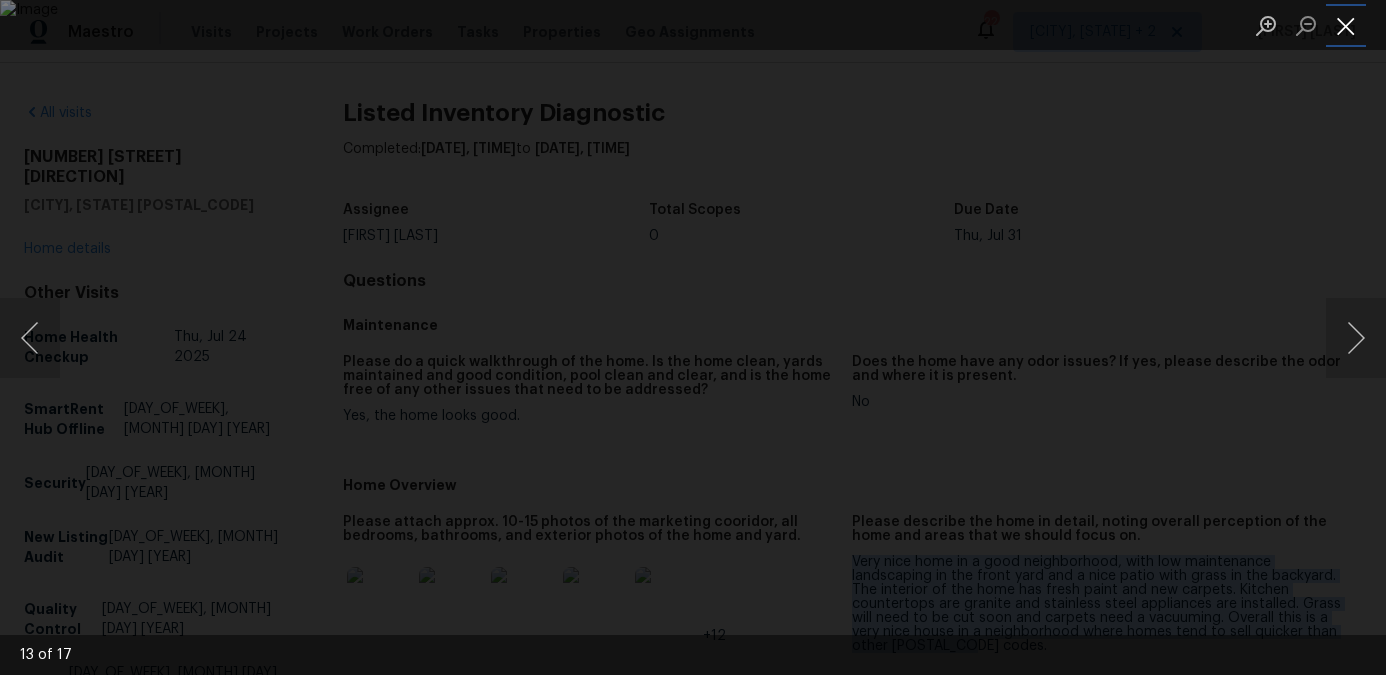 click at bounding box center (1346, 25) 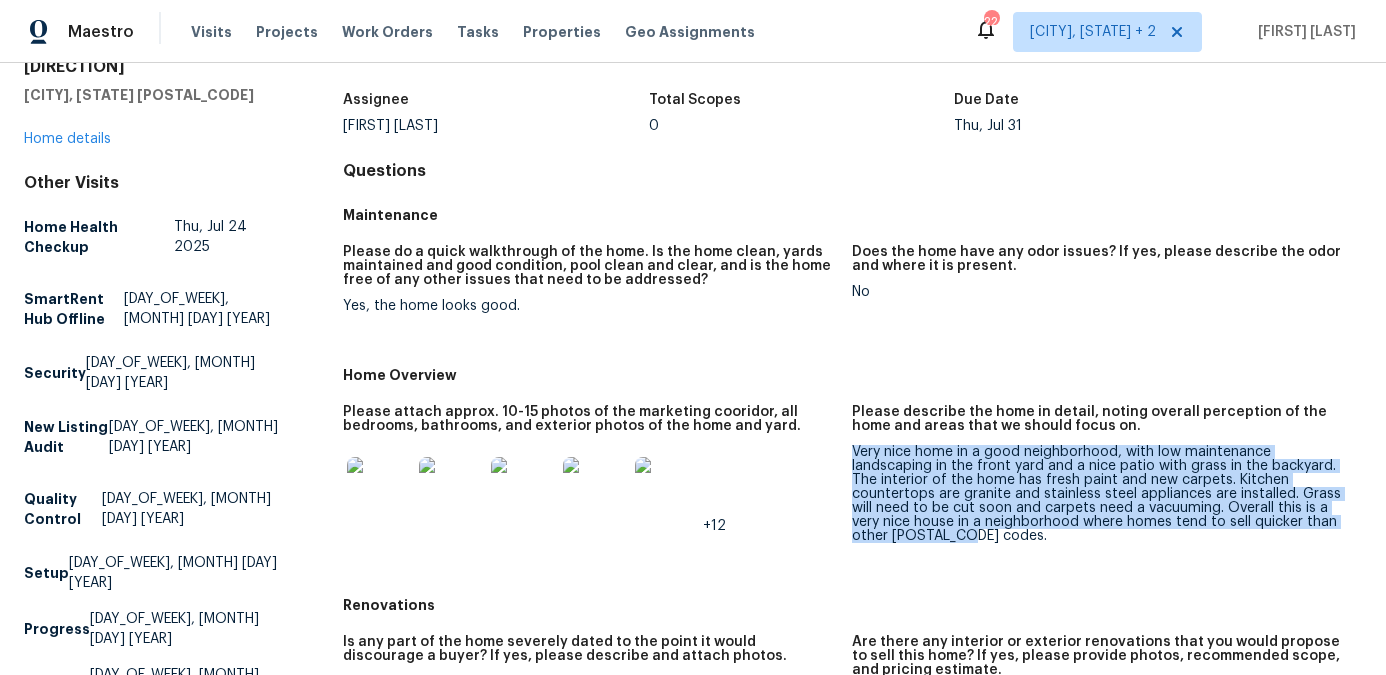 scroll, scrollTop: 142, scrollLeft: 0, axis: vertical 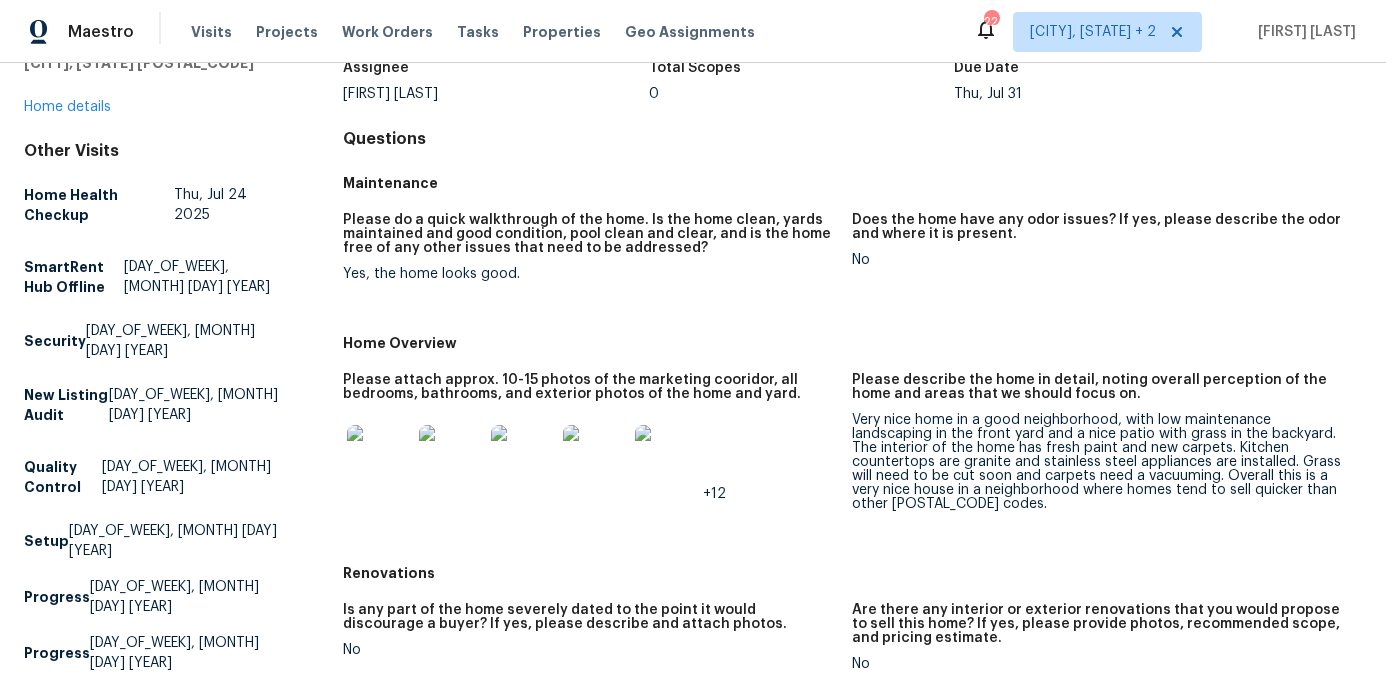 click on "Renovations" at bounding box center [852, 573] 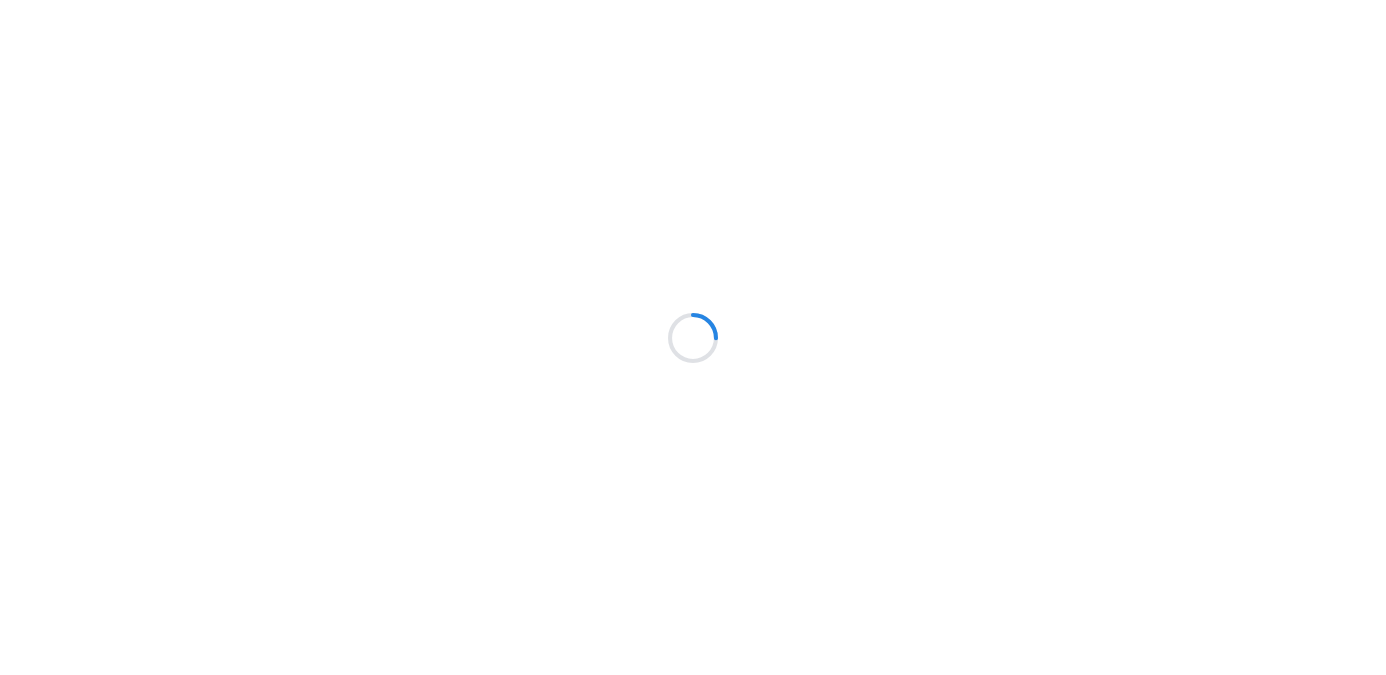 scroll, scrollTop: 0, scrollLeft: 0, axis: both 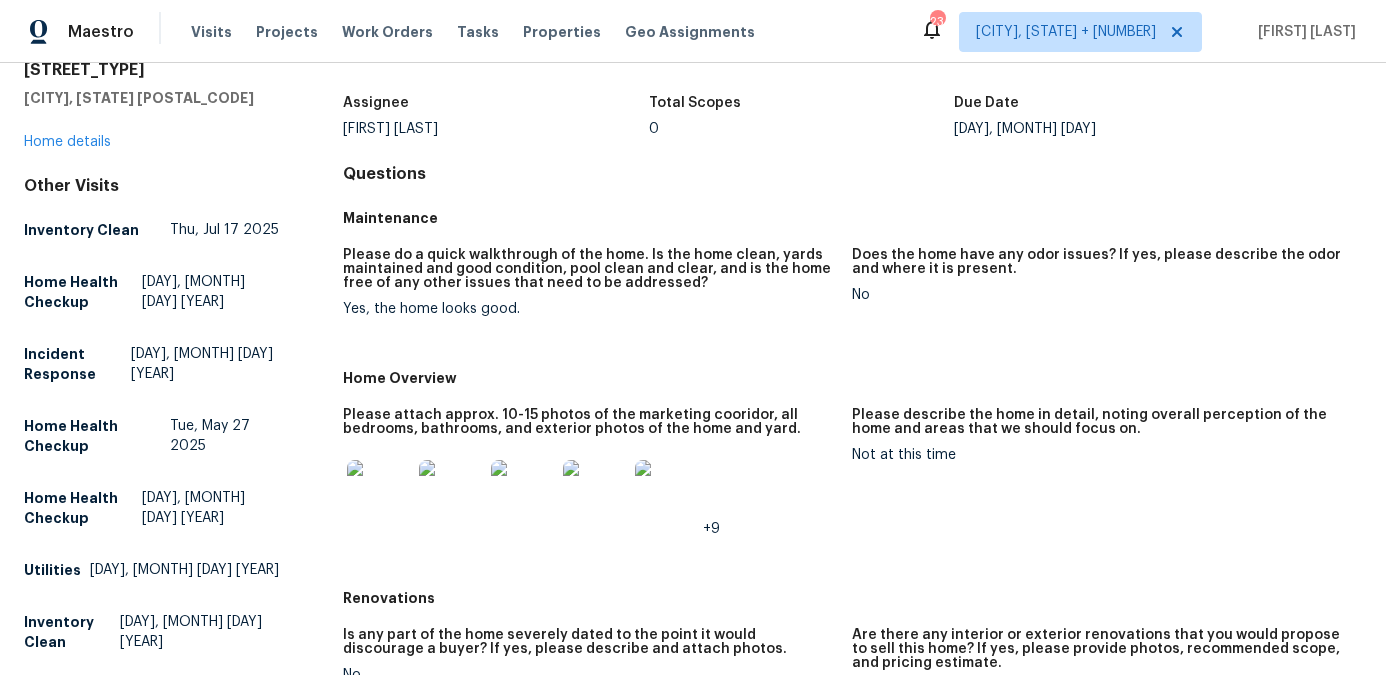click at bounding box center (379, 492) 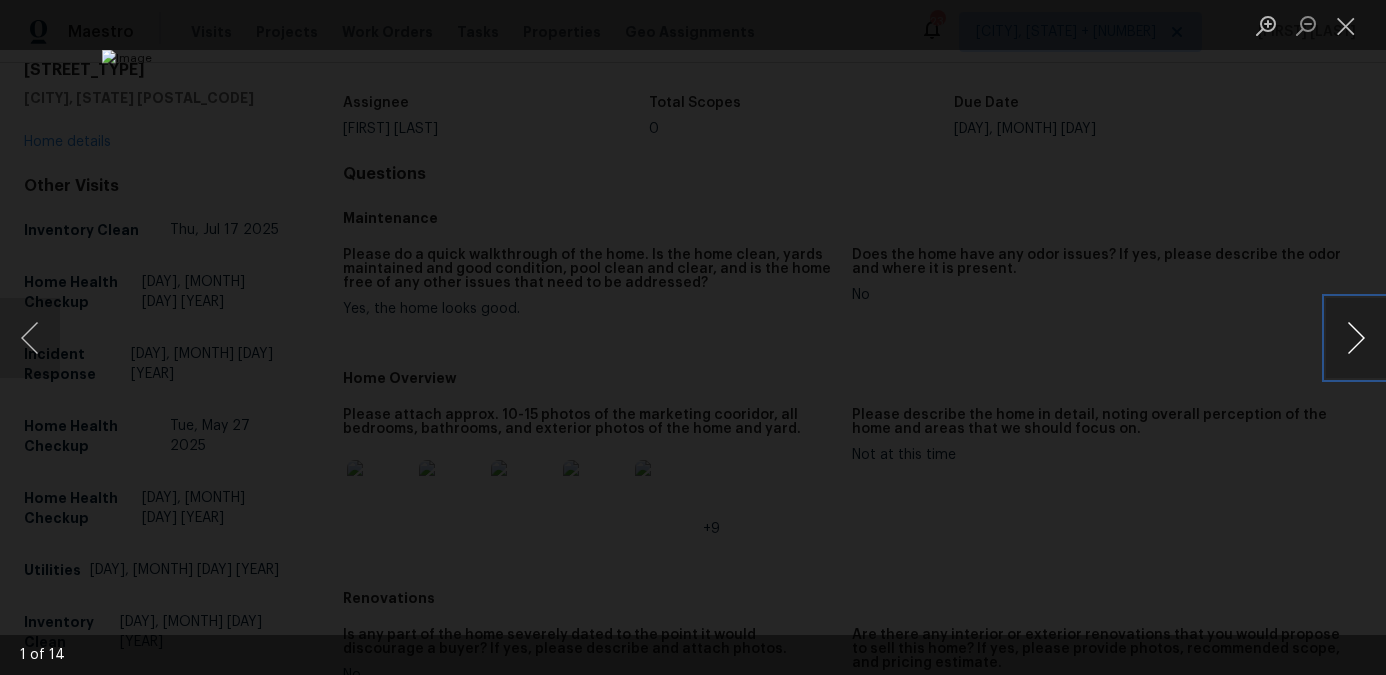 click at bounding box center [1356, 338] 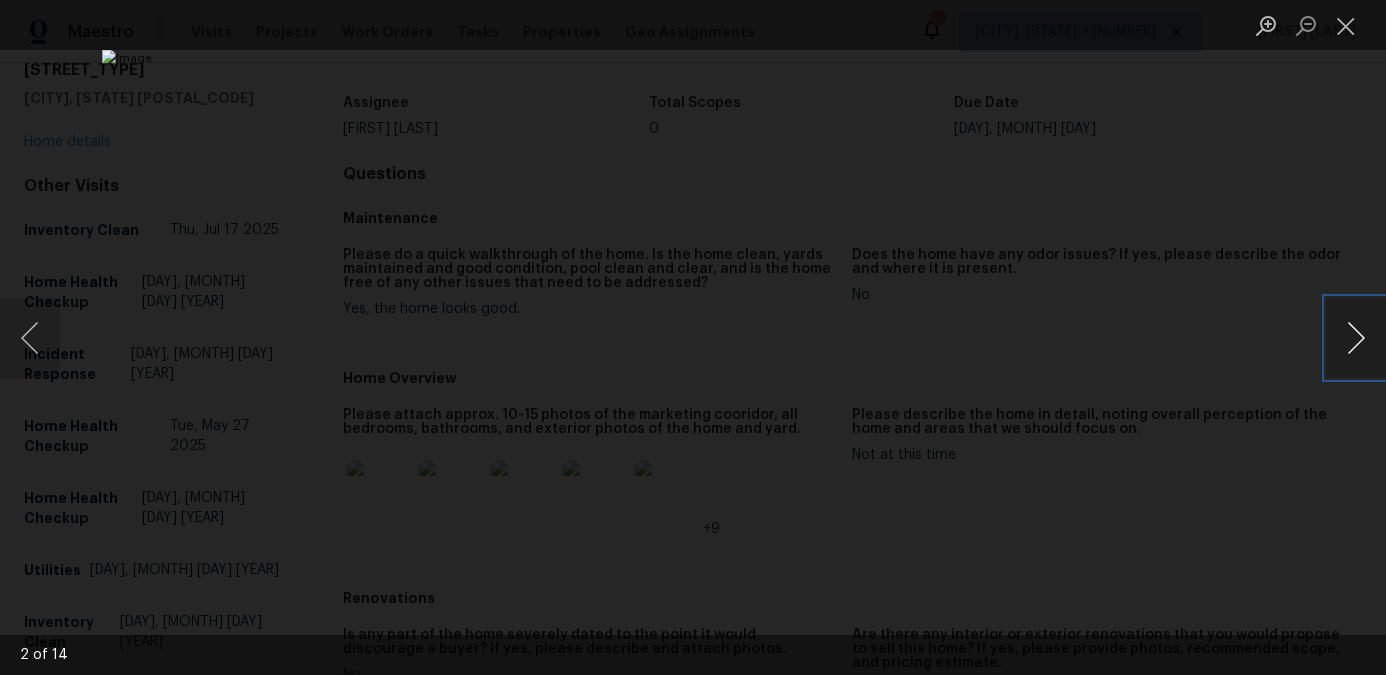 click at bounding box center [1356, 338] 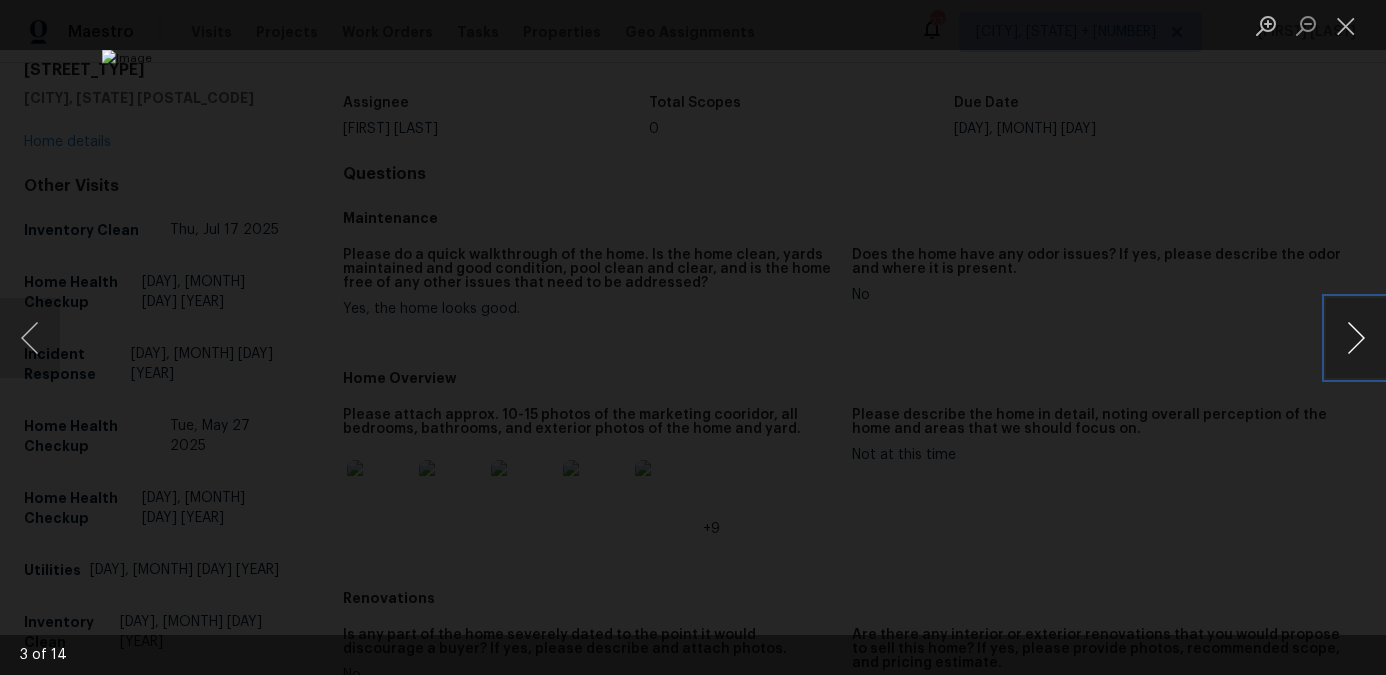click at bounding box center [1356, 338] 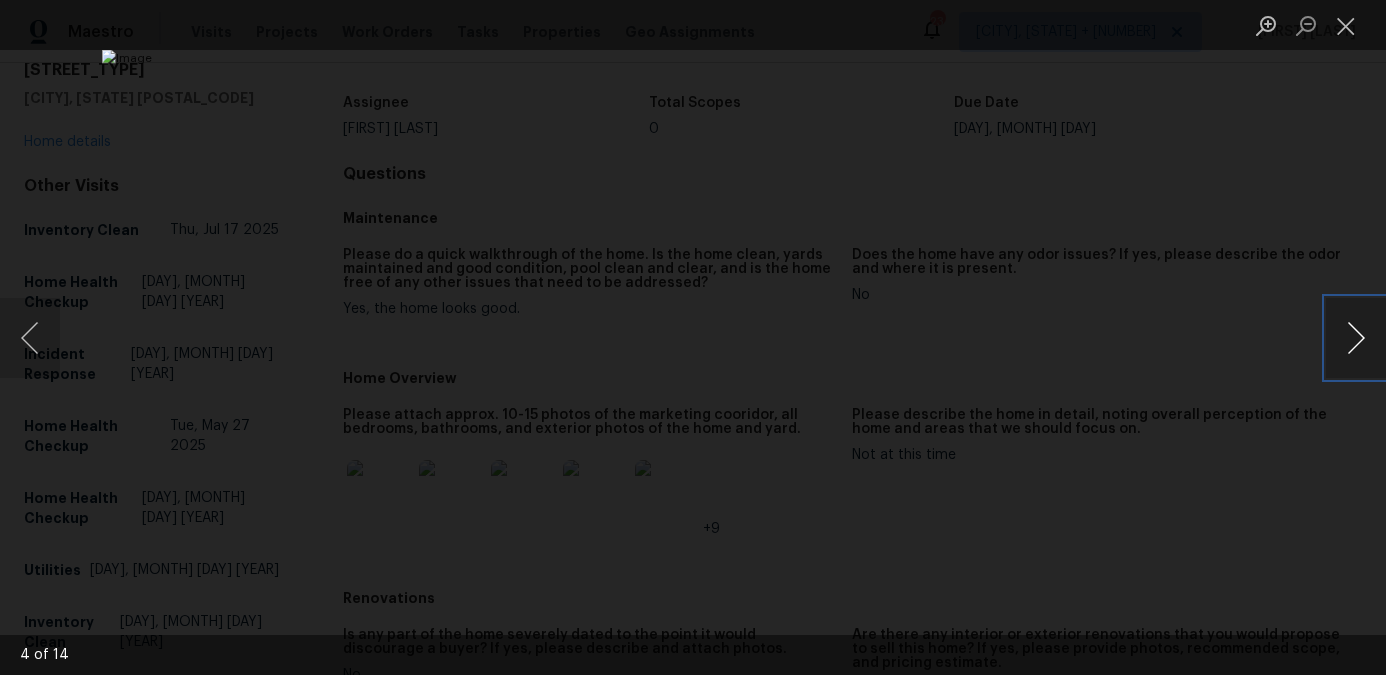 click at bounding box center [1356, 338] 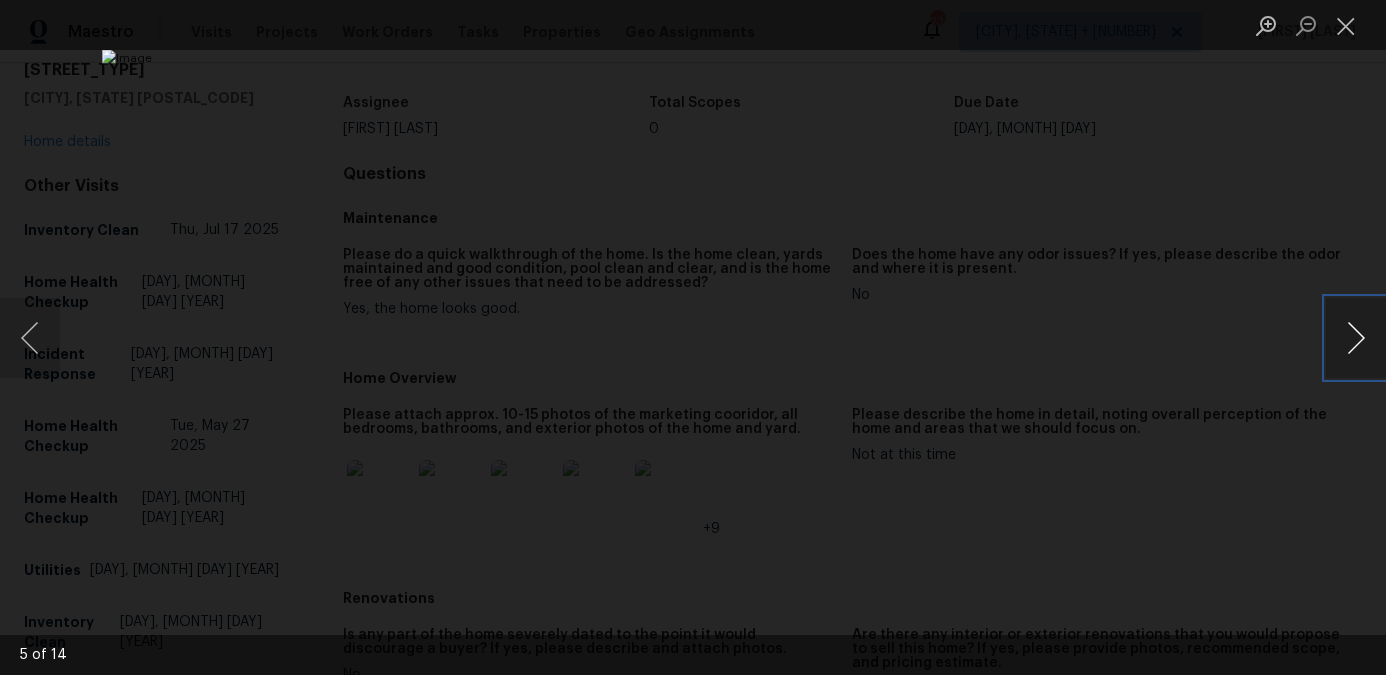 click at bounding box center [1356, 338] 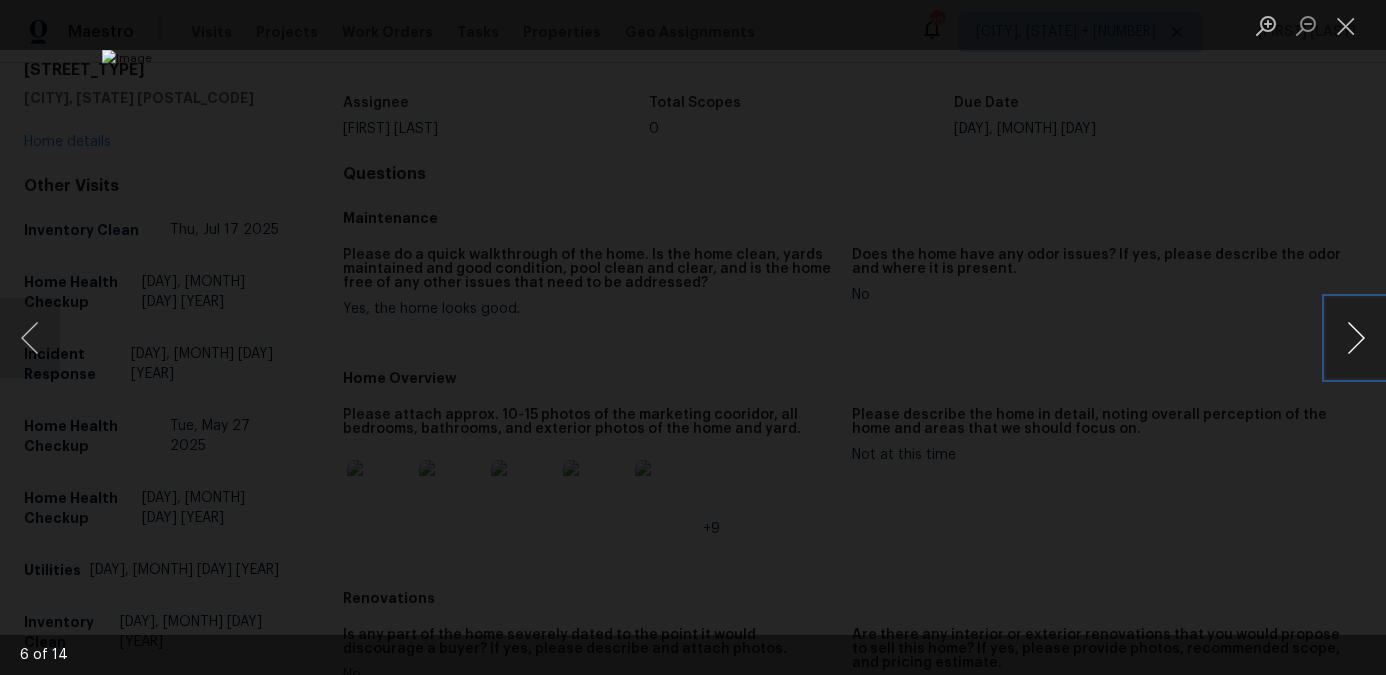 click at bounding box center (1356, 338) 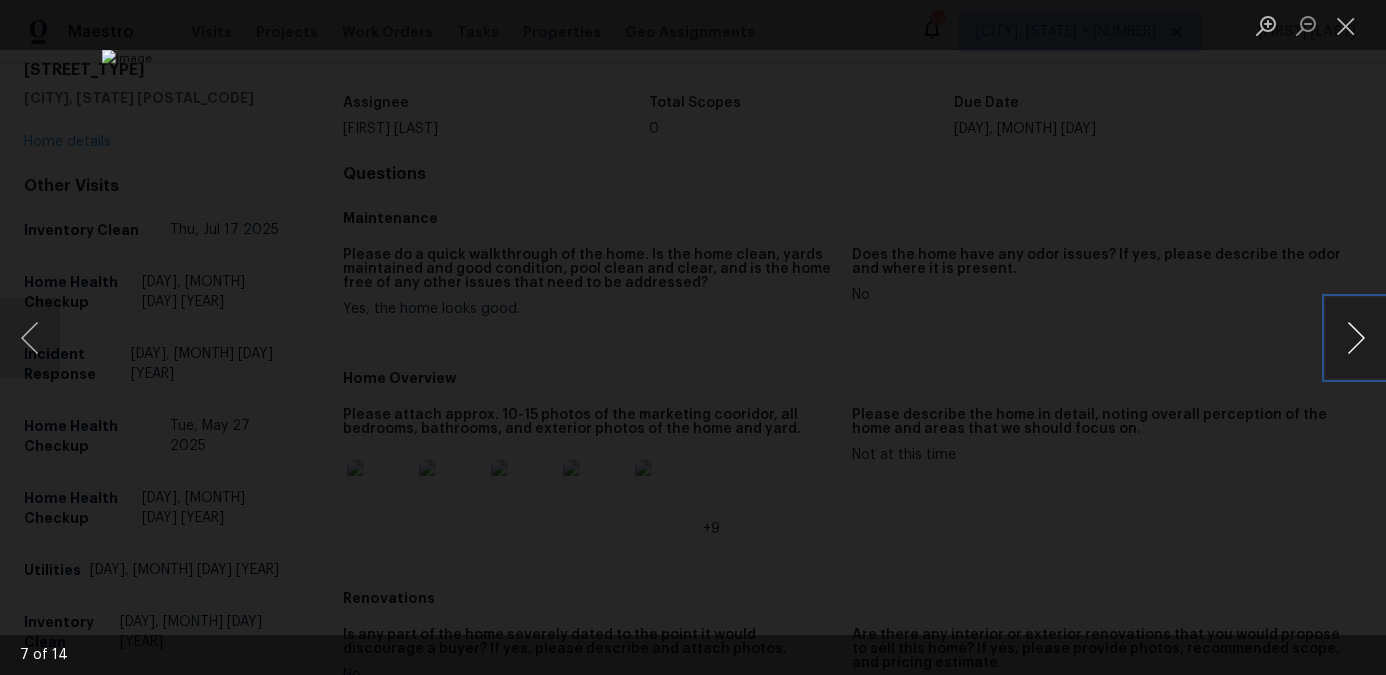 click at bounding box center [1356, 338] 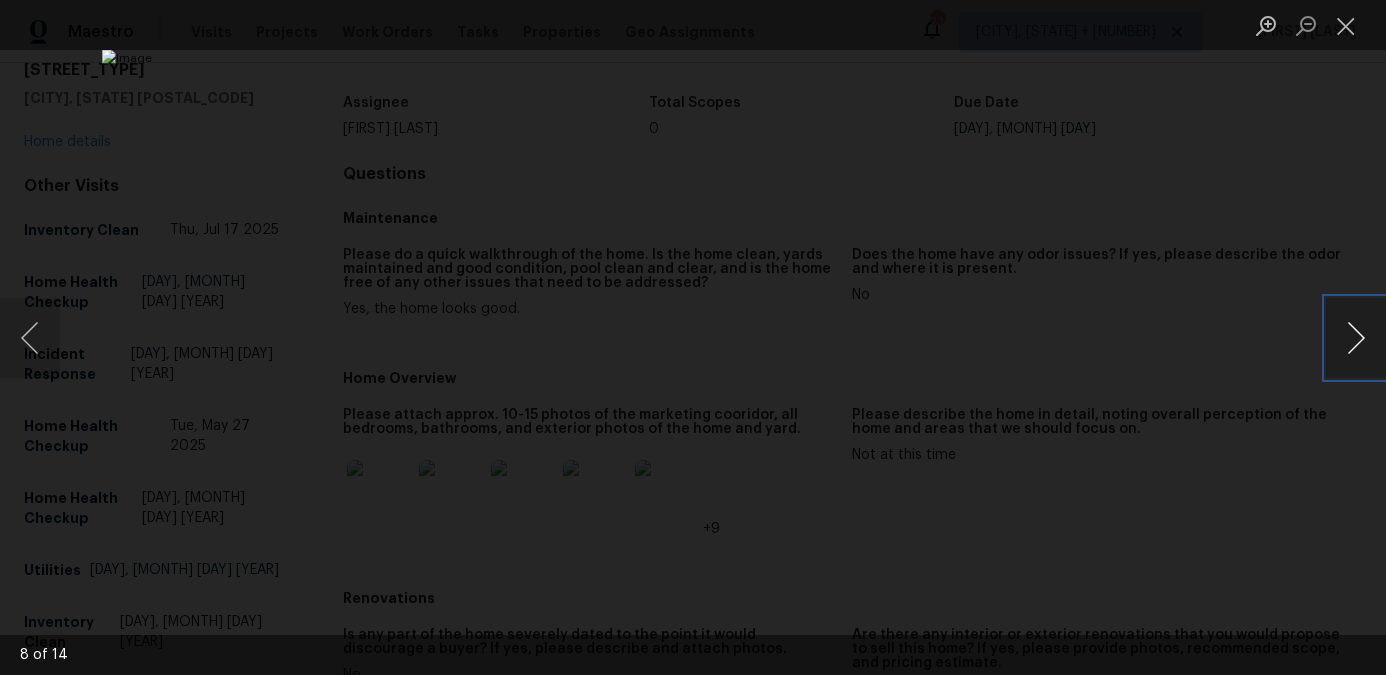 click at bounding box center [1356, 338] 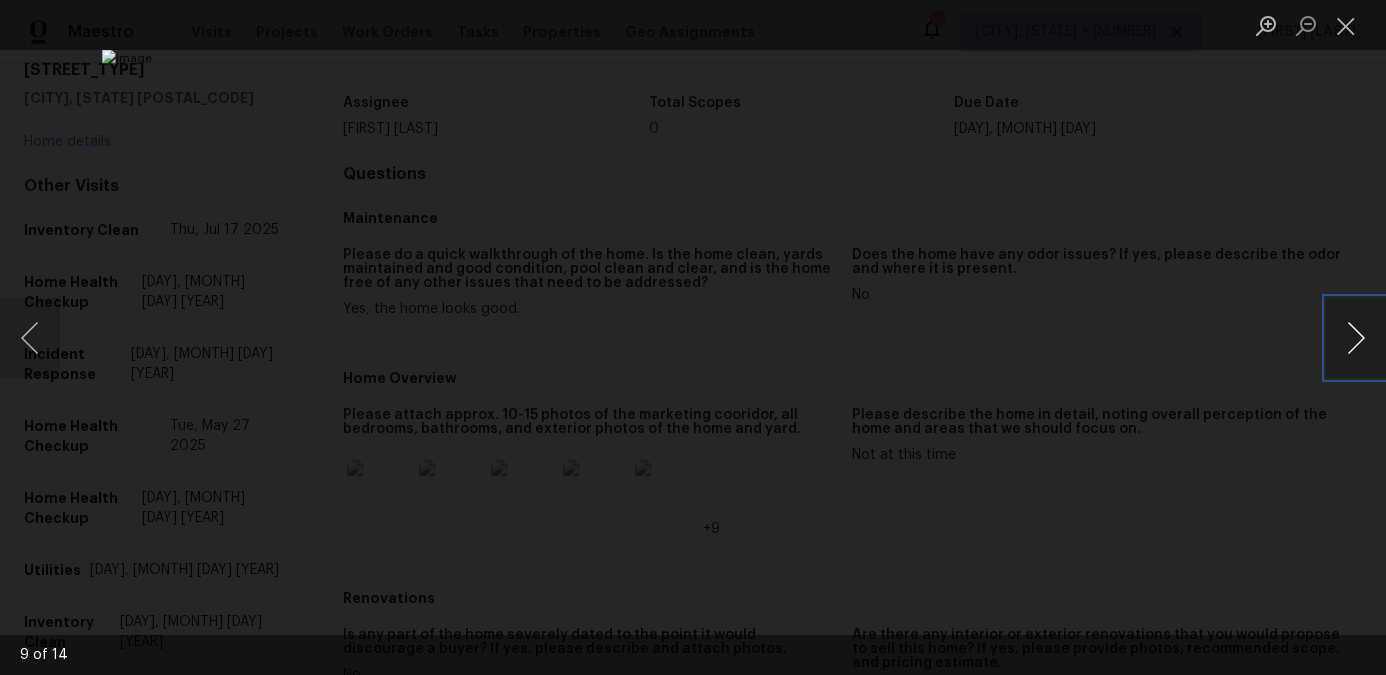 click at bounding box center [1356, 338] 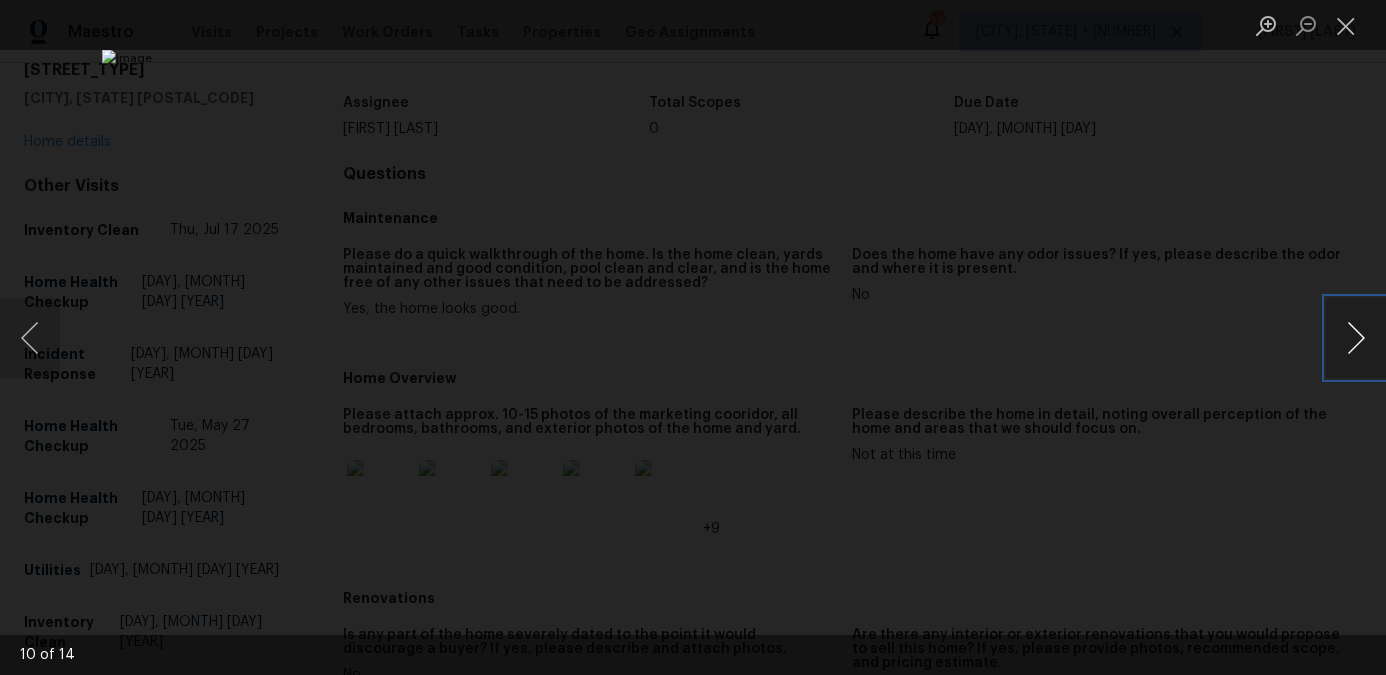 click at bounding box center (1356, 338) 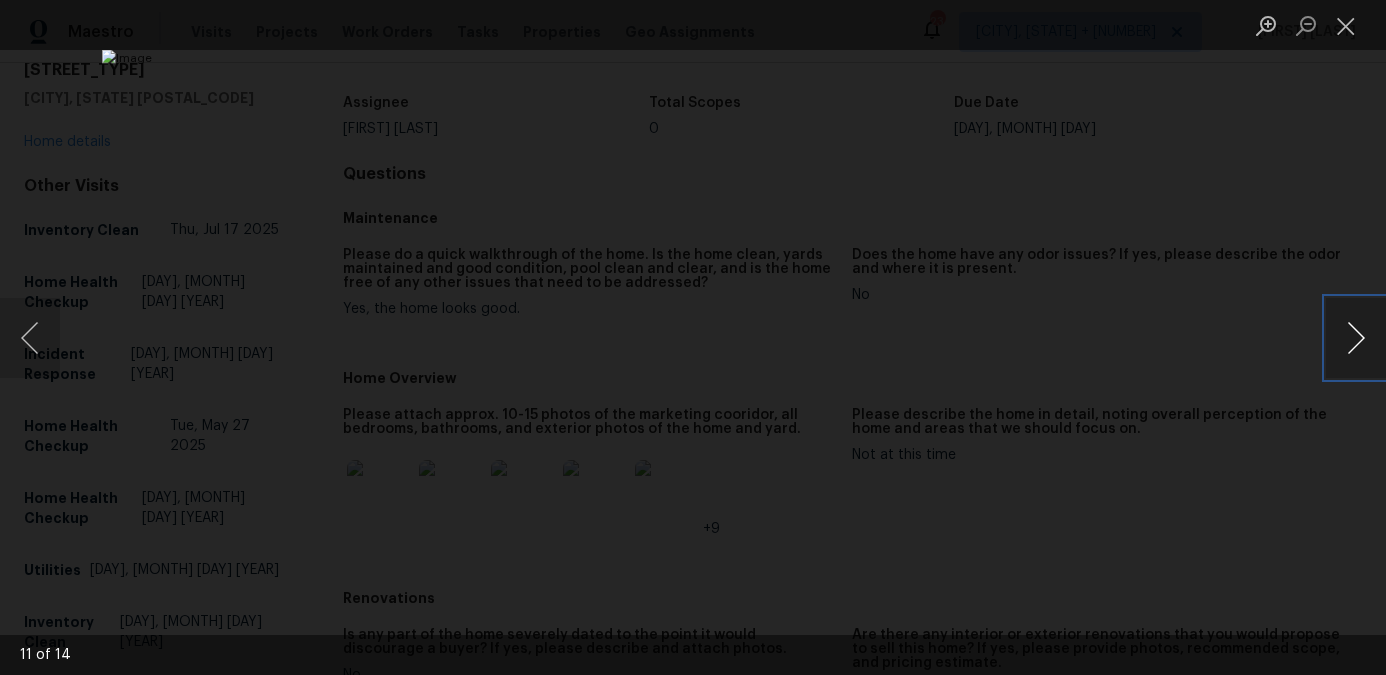 click at bounding box center [1356, 338] 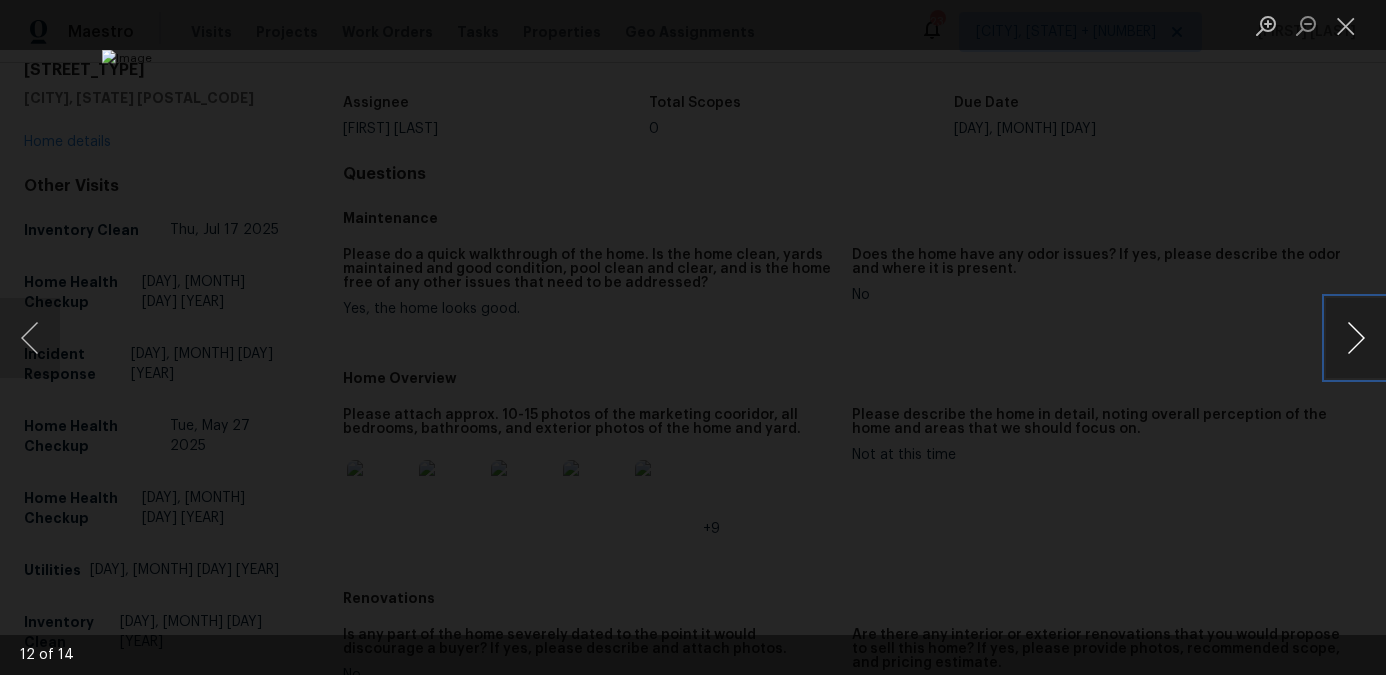 click at bounding box center [1356, 338] 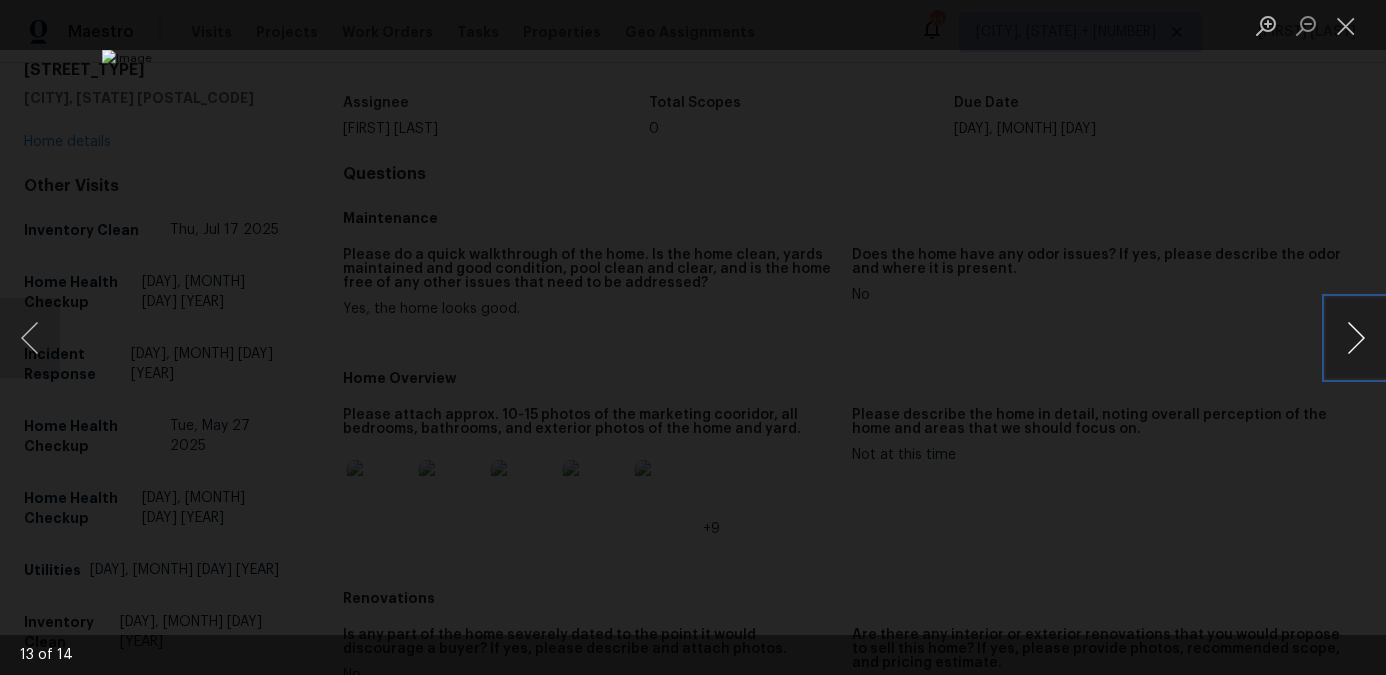 click at bounding box center [1356, 338] 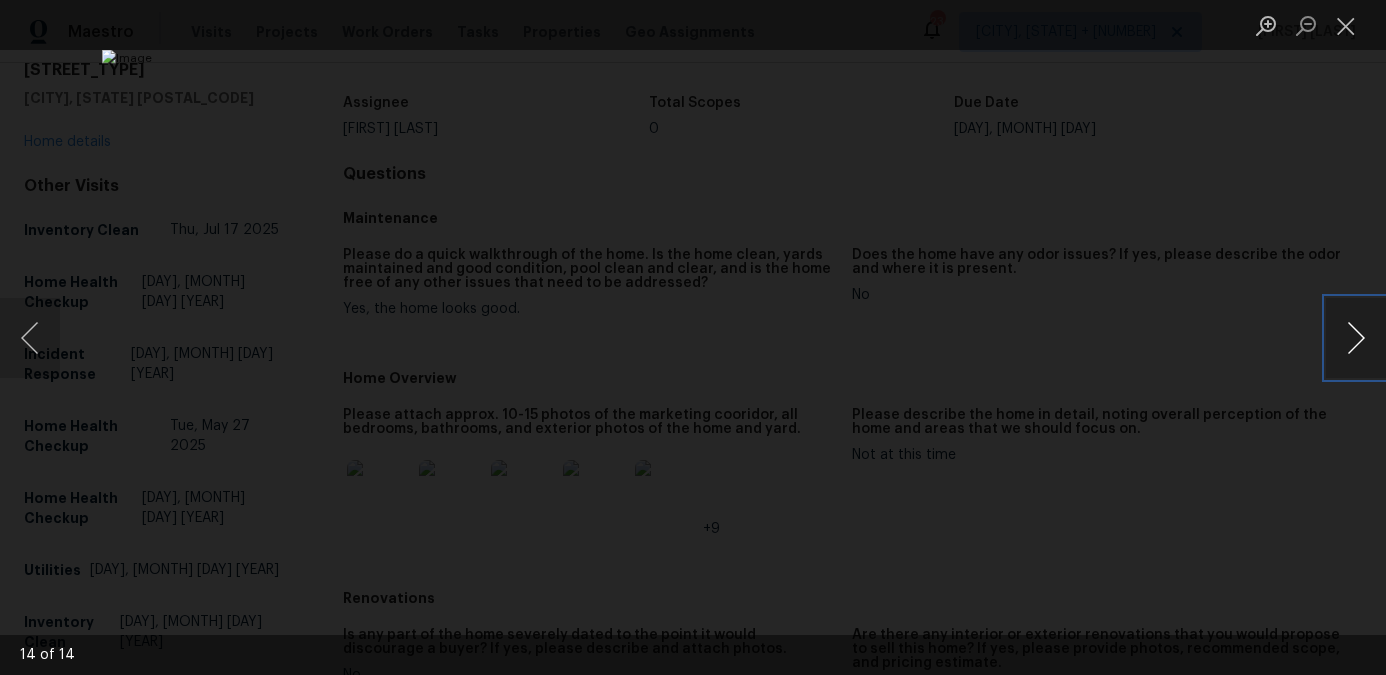 click at bounding box center (1356, 338) 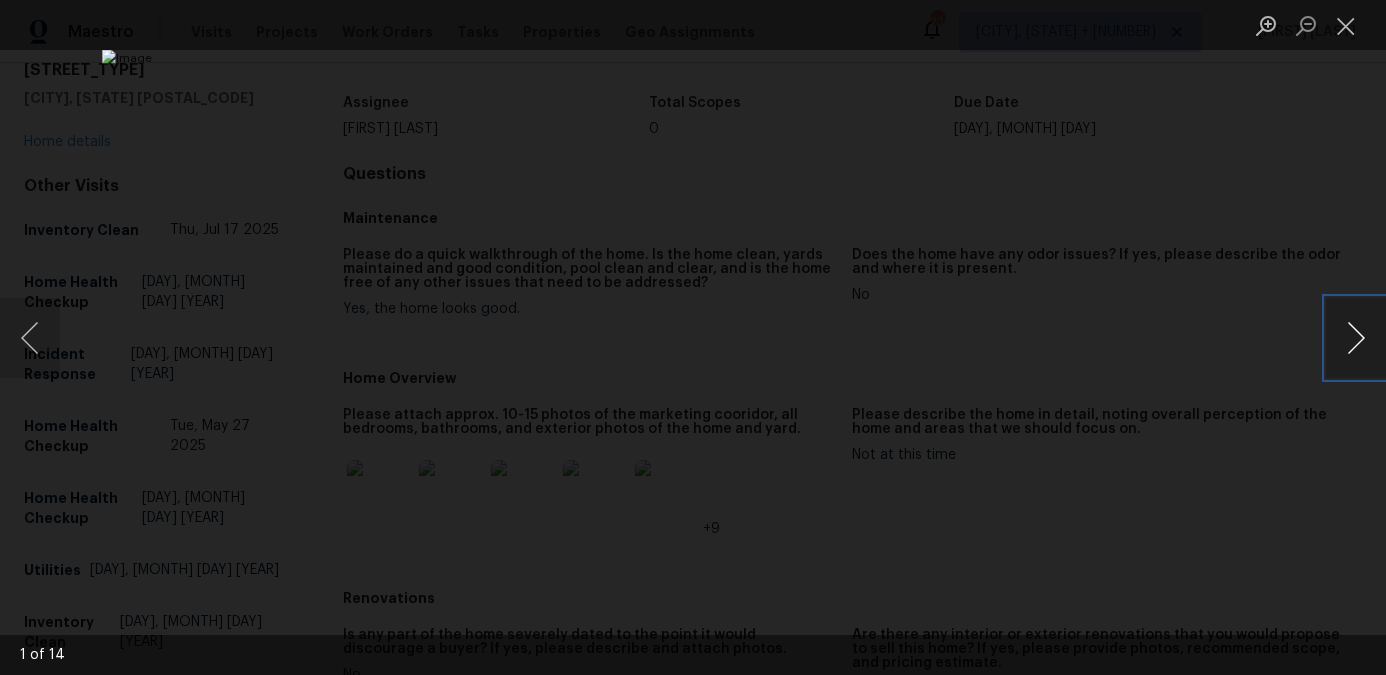 click at bounding box center [1356, 338] 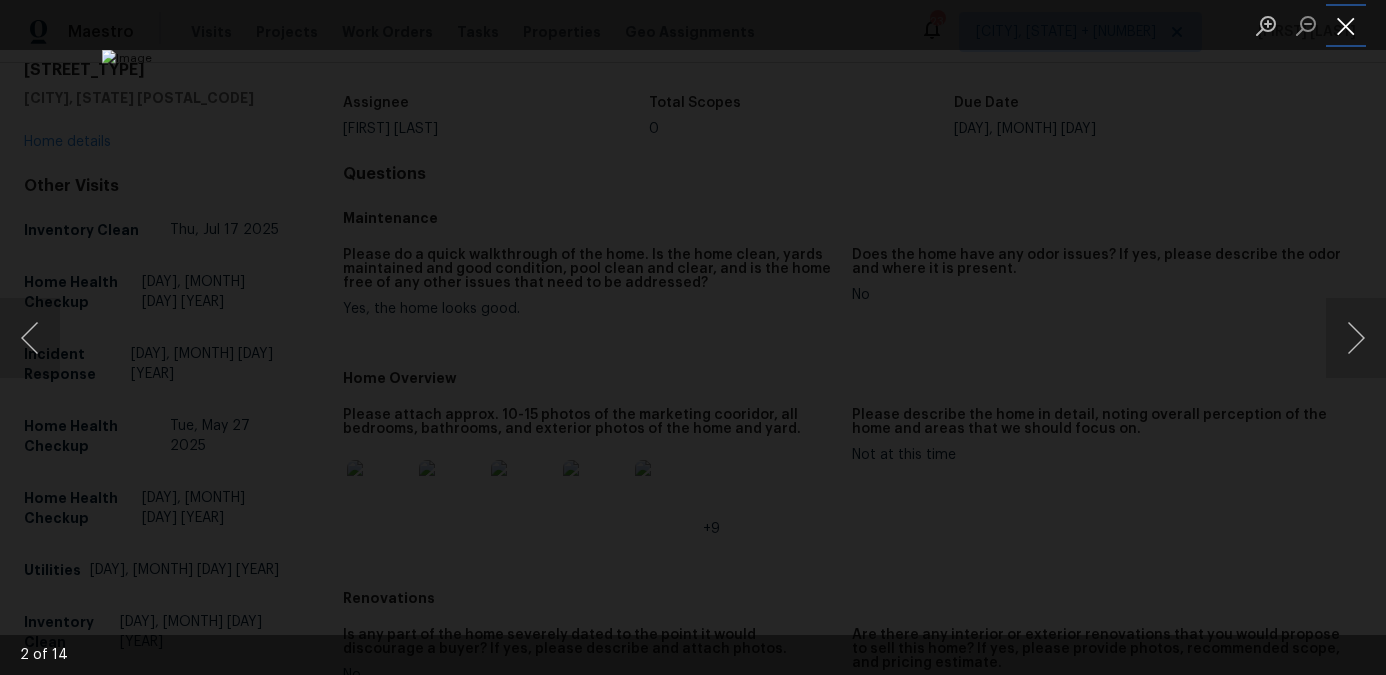 click at bounding box center [1346, 25] 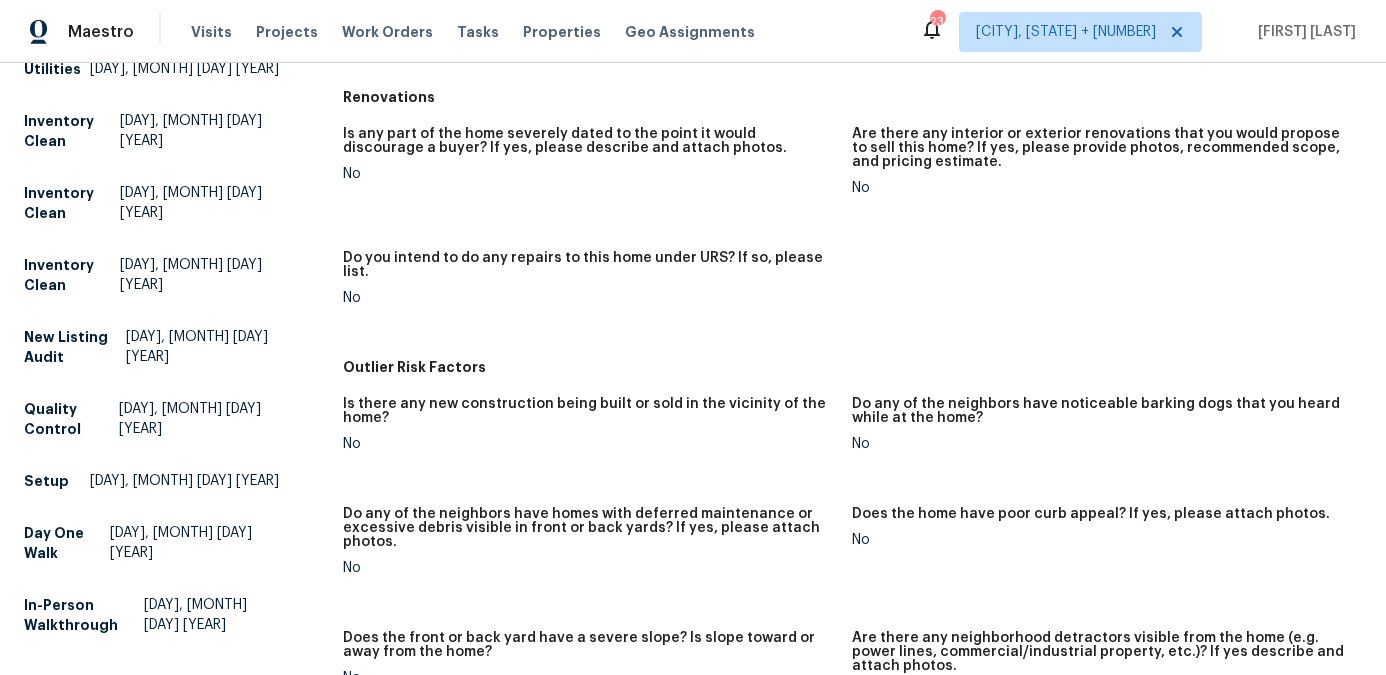 scroll, scrollTop: 2, scrollLeft: 0, axis: vertical 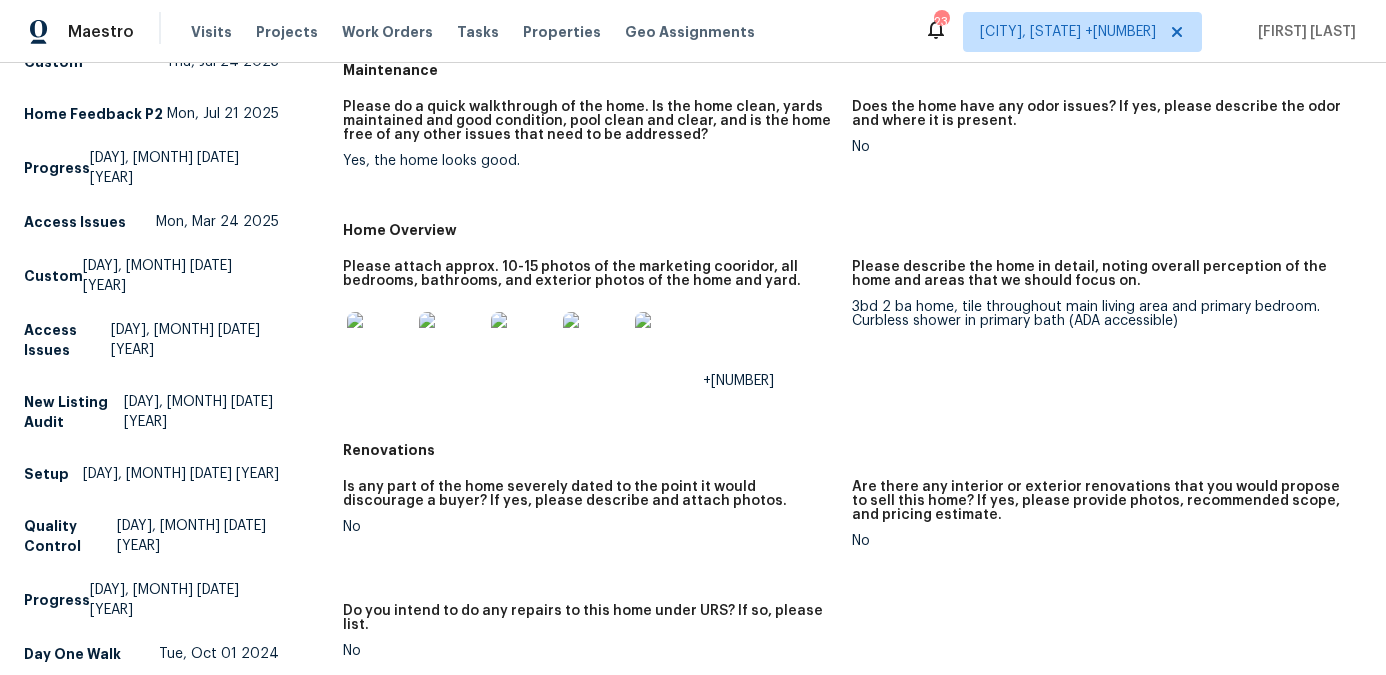 click at bounding box center (379, 344) 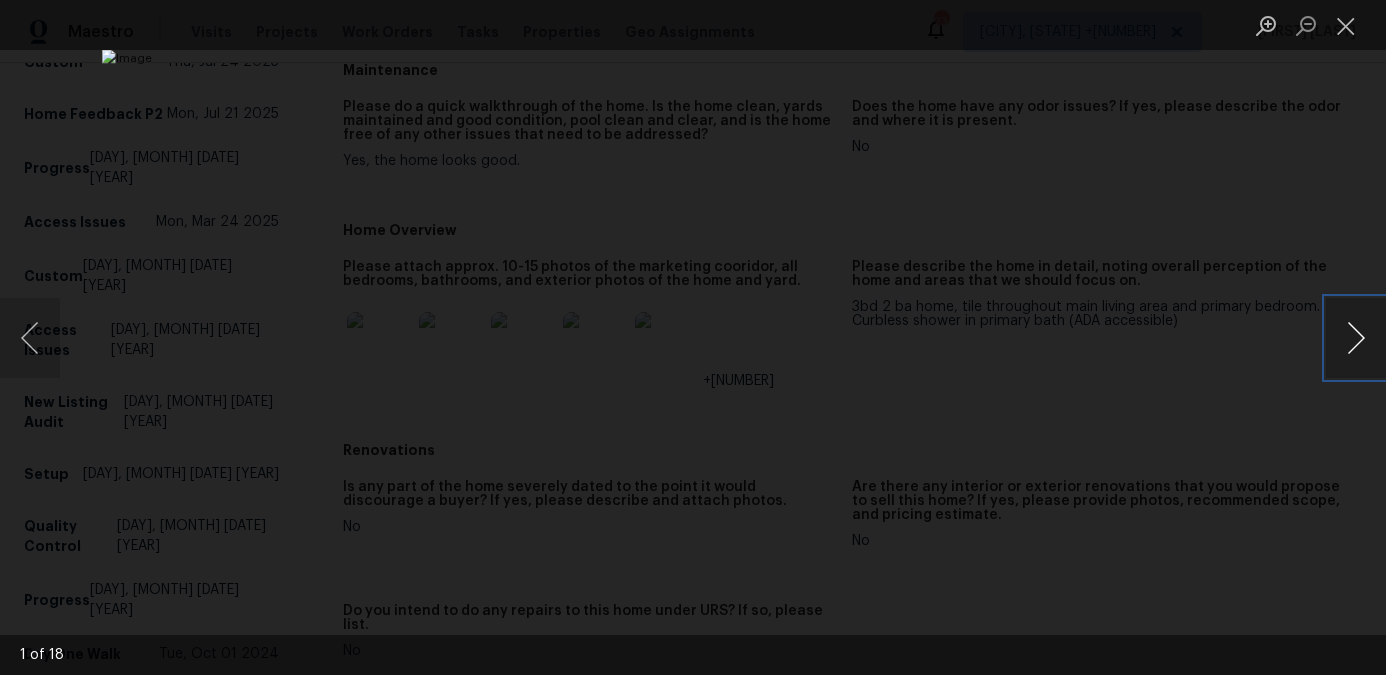 click at bounding box center (1356, 338) 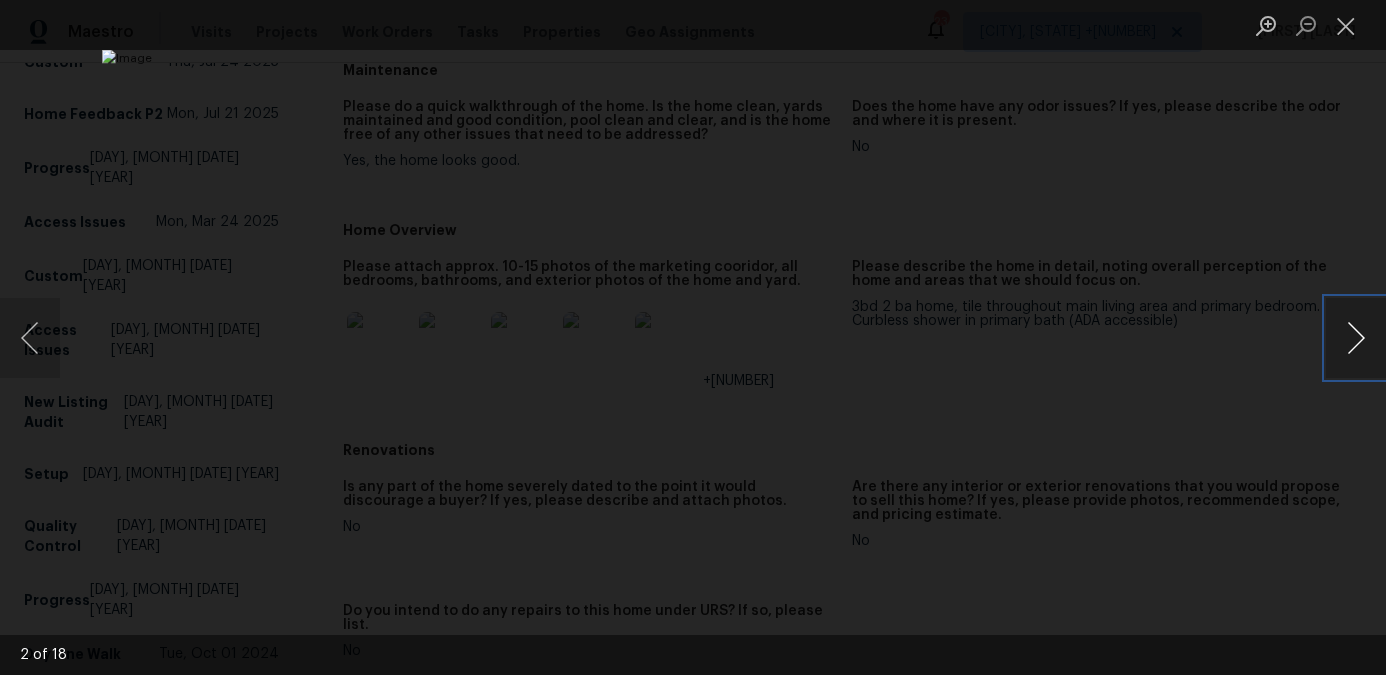 click at bounding box center (1356, 338) 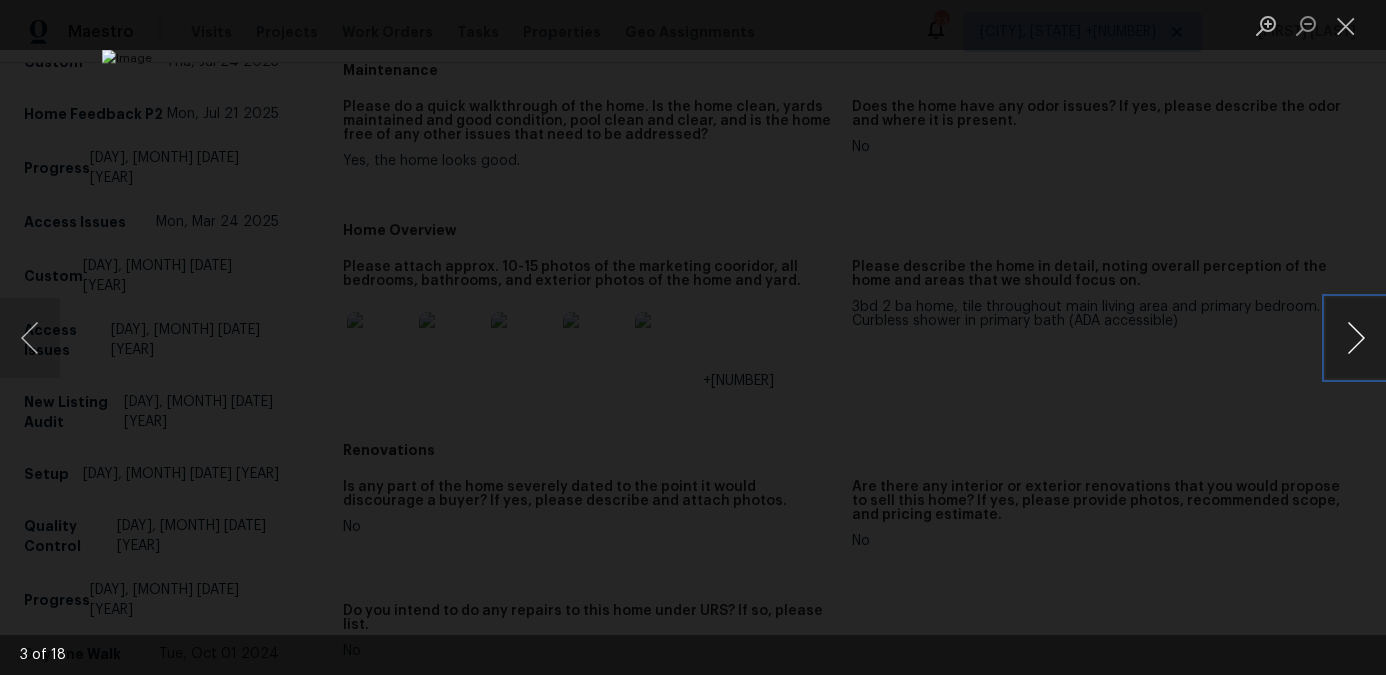 click at bounding box center (1356, 338) 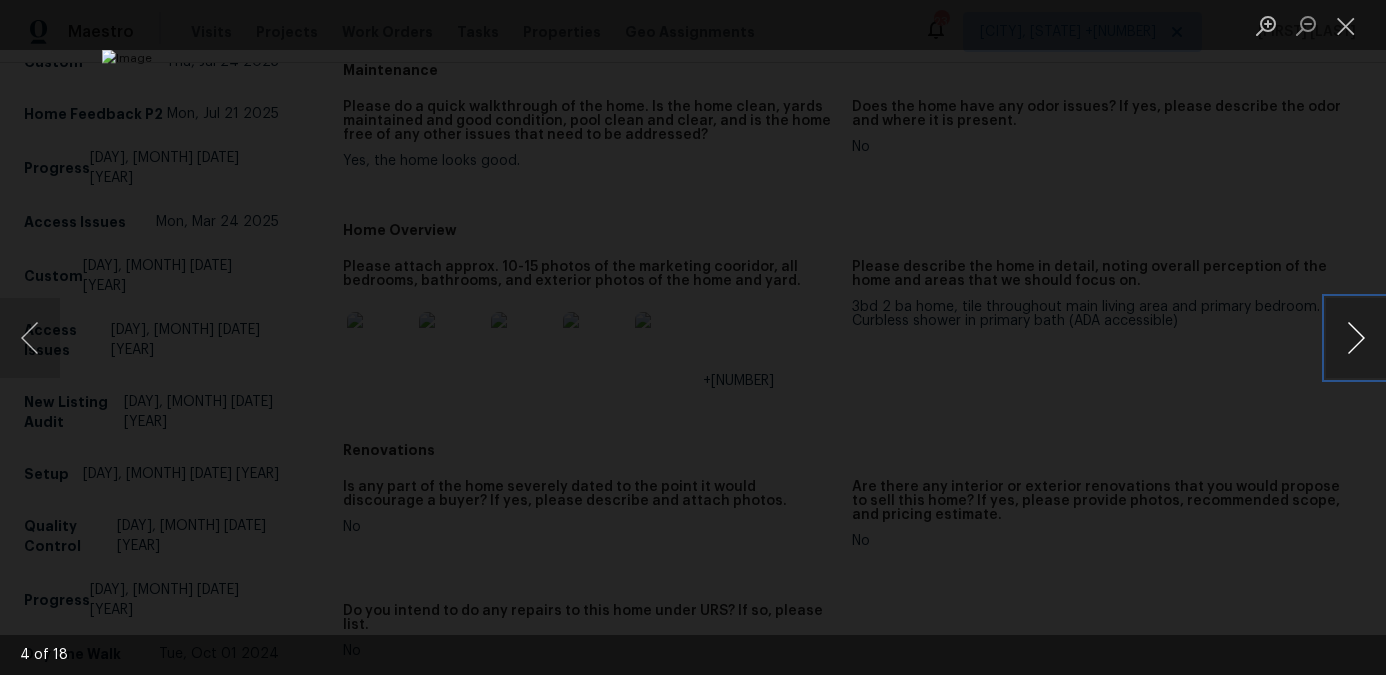 click at bounding box center (1356, 338) 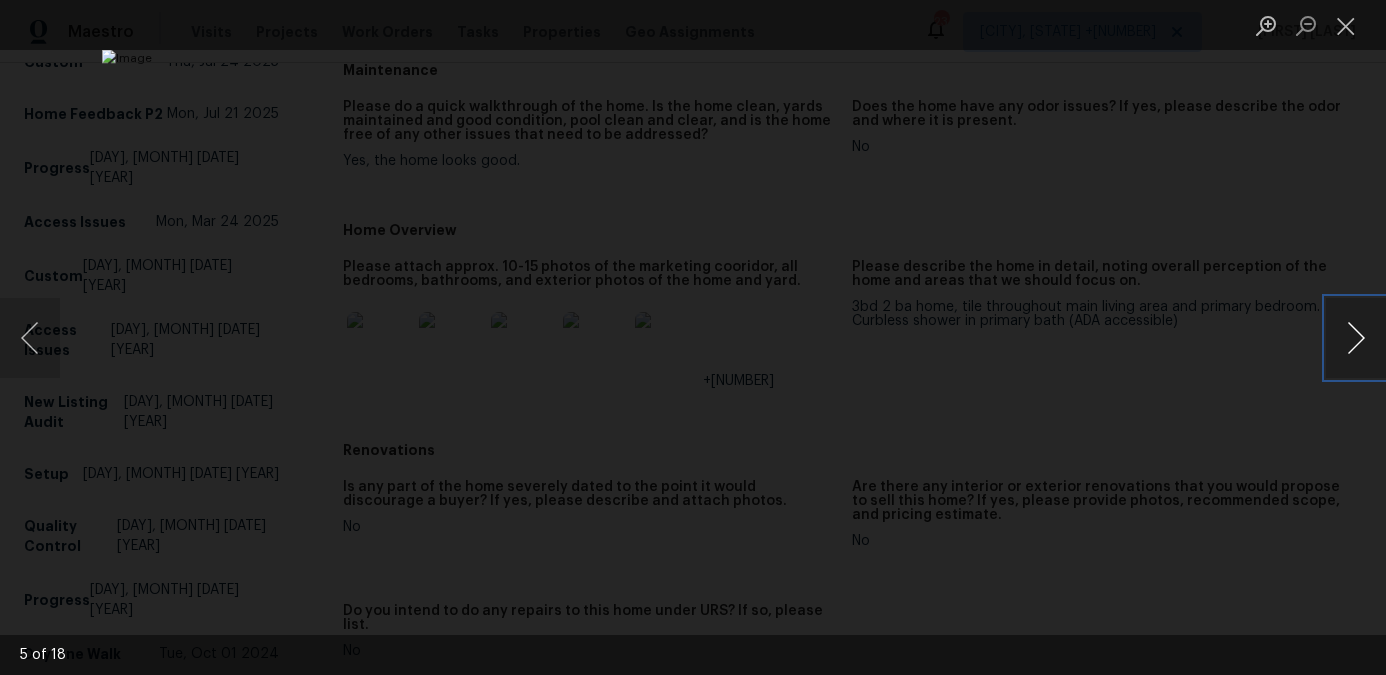 click at bounding box center (1356, 338) 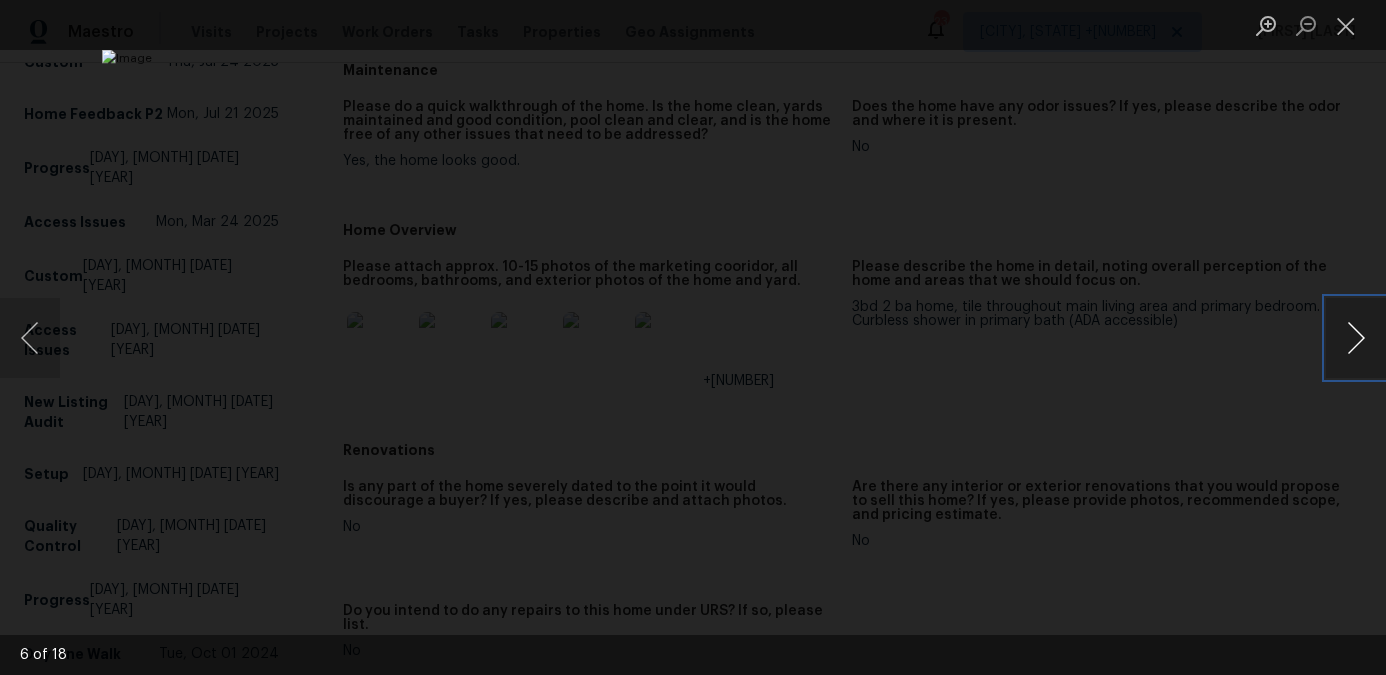 click at bounding box center [1356, 338] 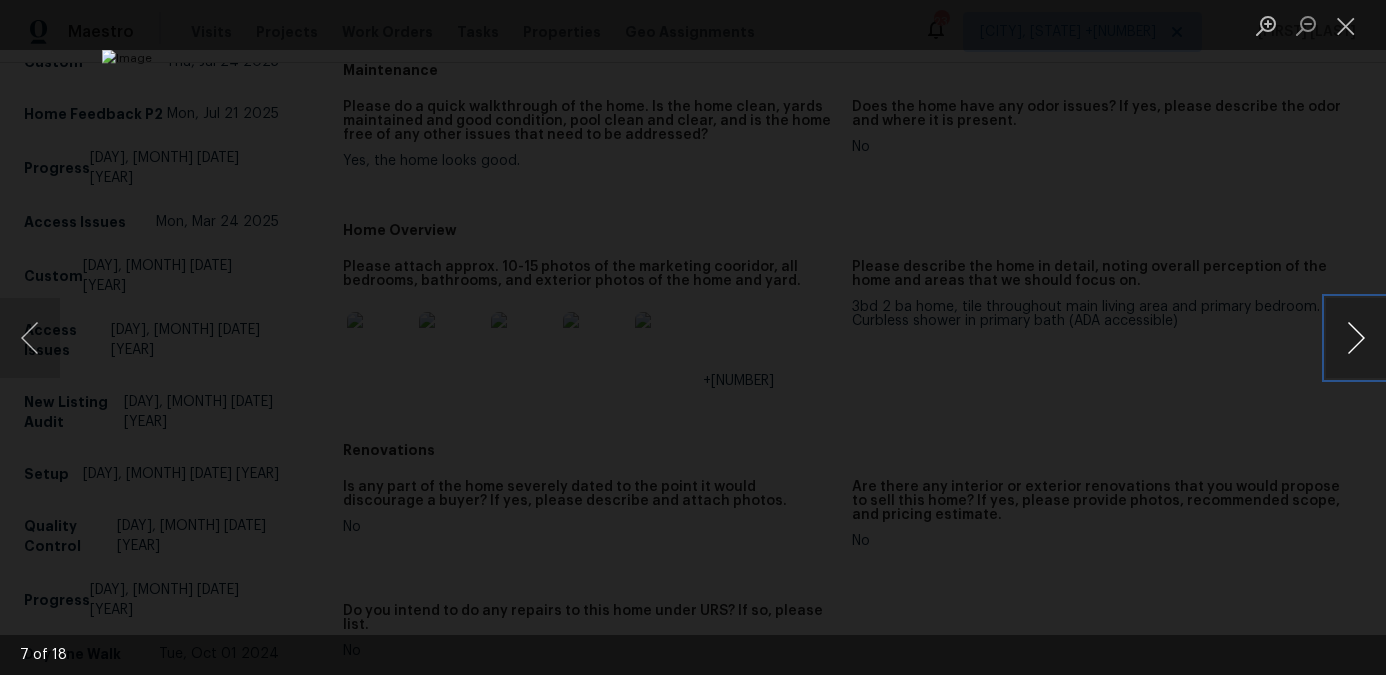 click at bounding box center (1356, 338) 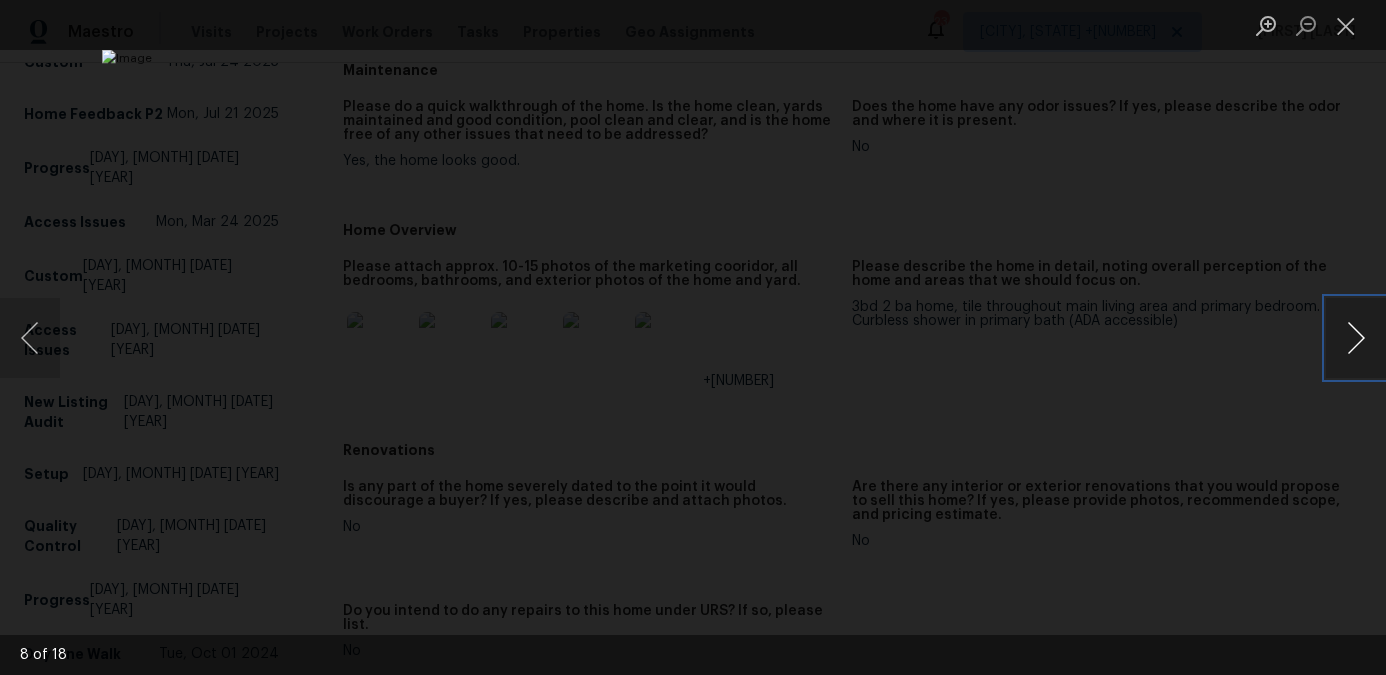 click at bounding box center [1356, 338] 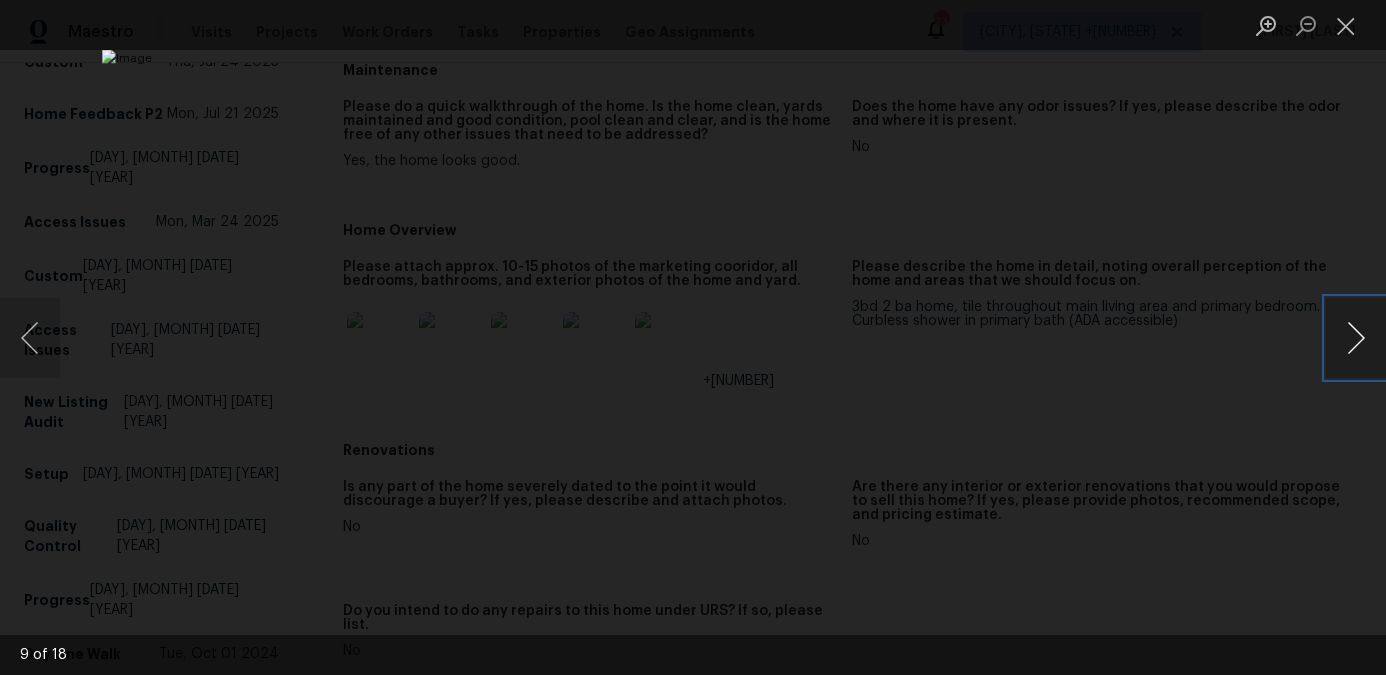 click at bounding box center (1356, 338) 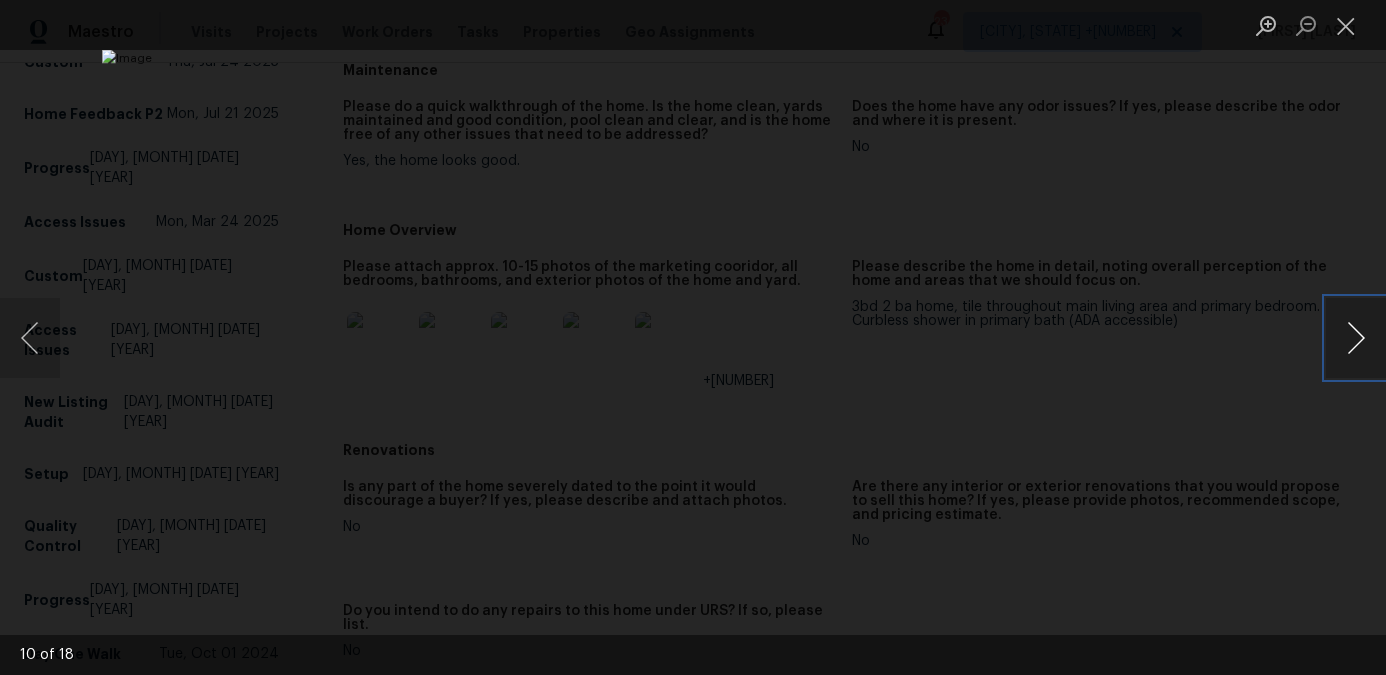 click at bounding box center (1356, 338) 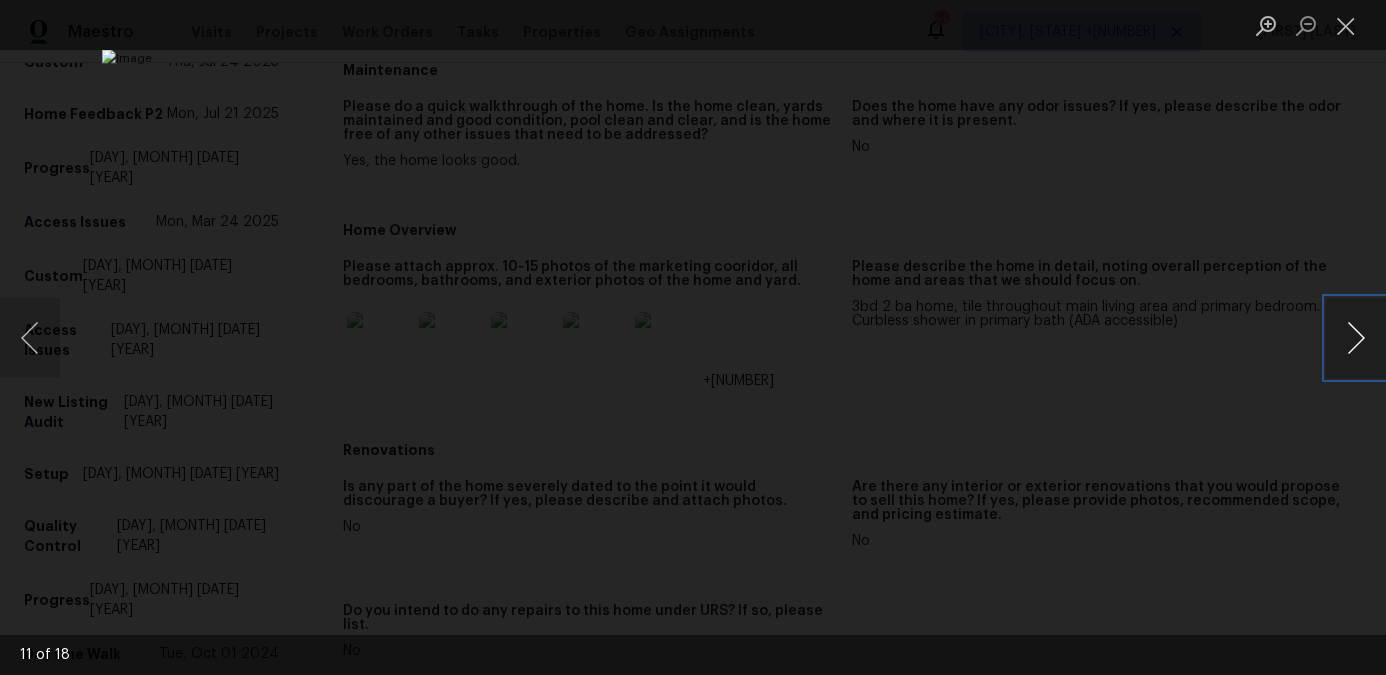 click at bounding box center (1356, 338) 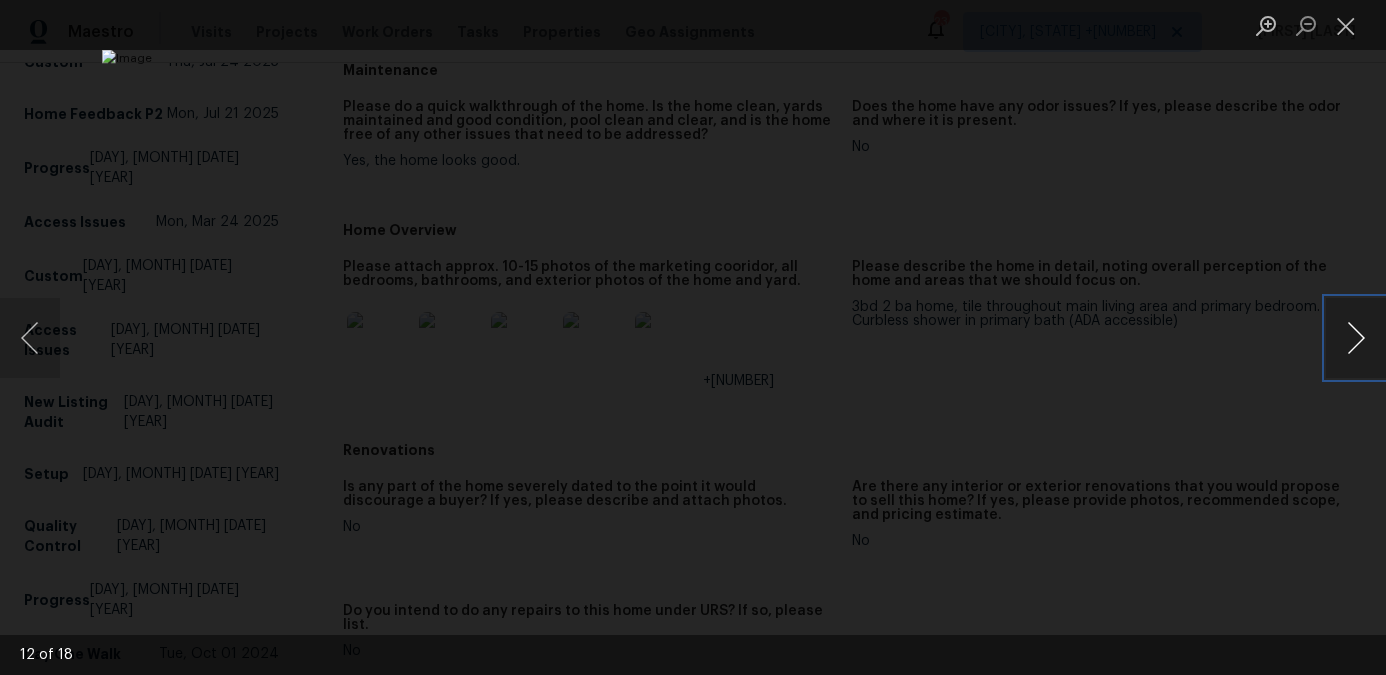 click at bounding box center [1356, 338] 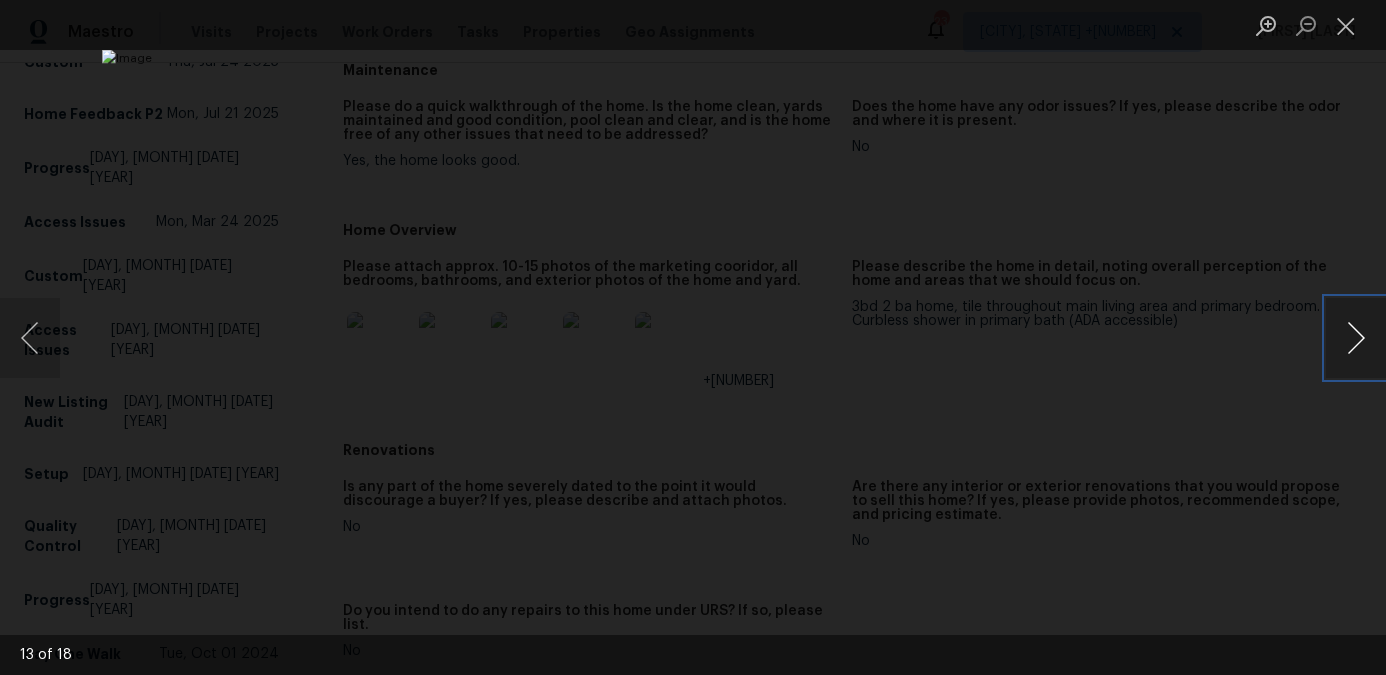 click at bounding box center (1356, 338) 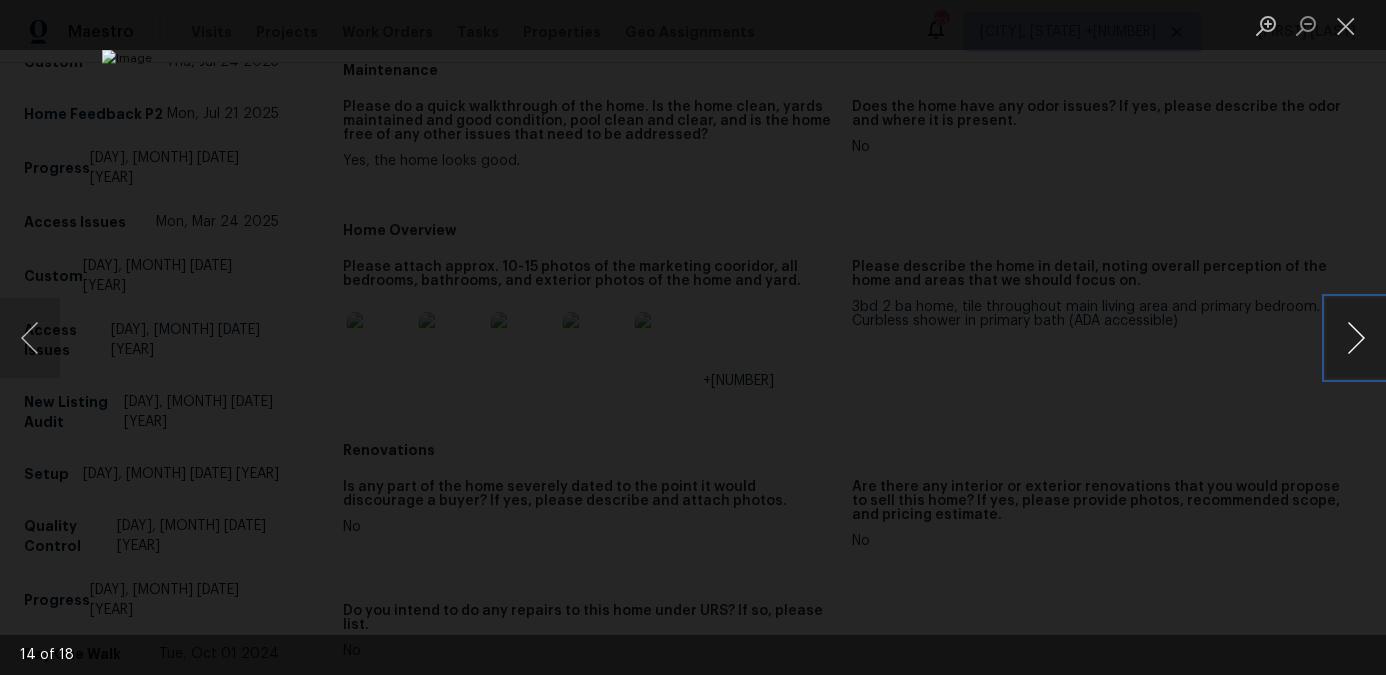 click at bounding box center (1356, 338) 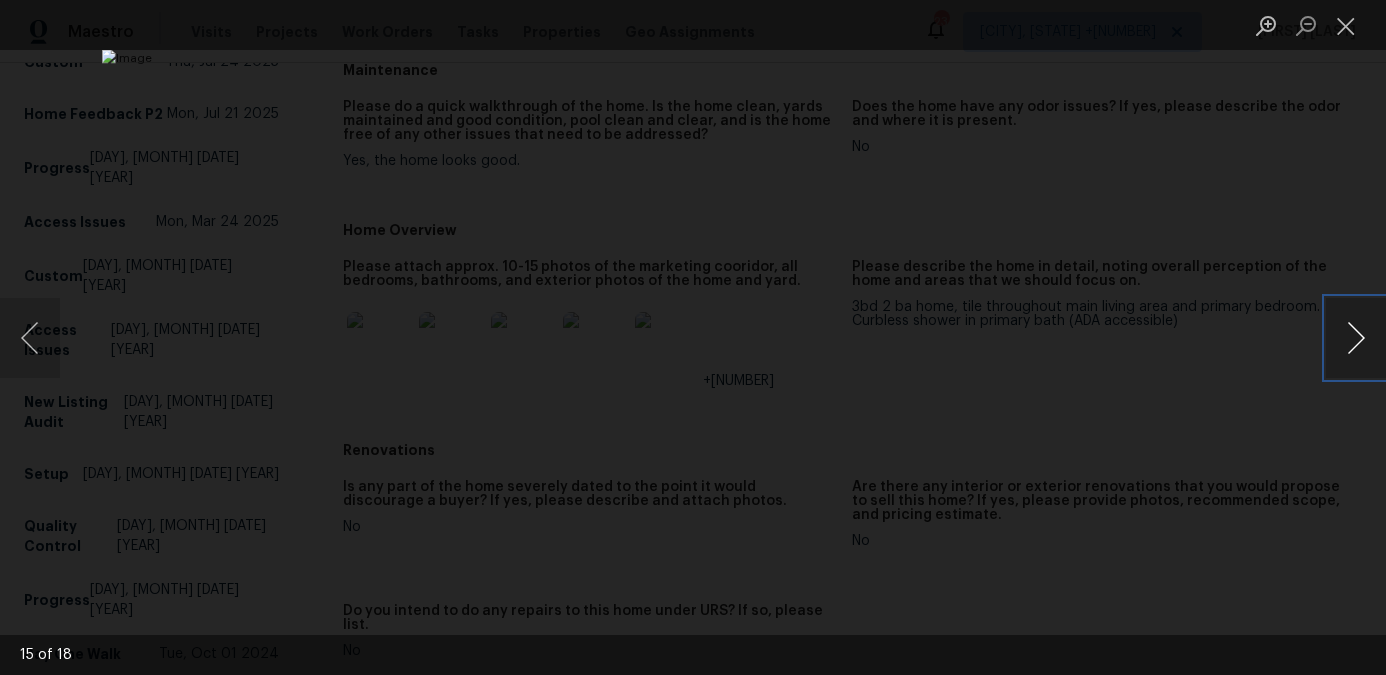 click at bounding box center (1356, 338) 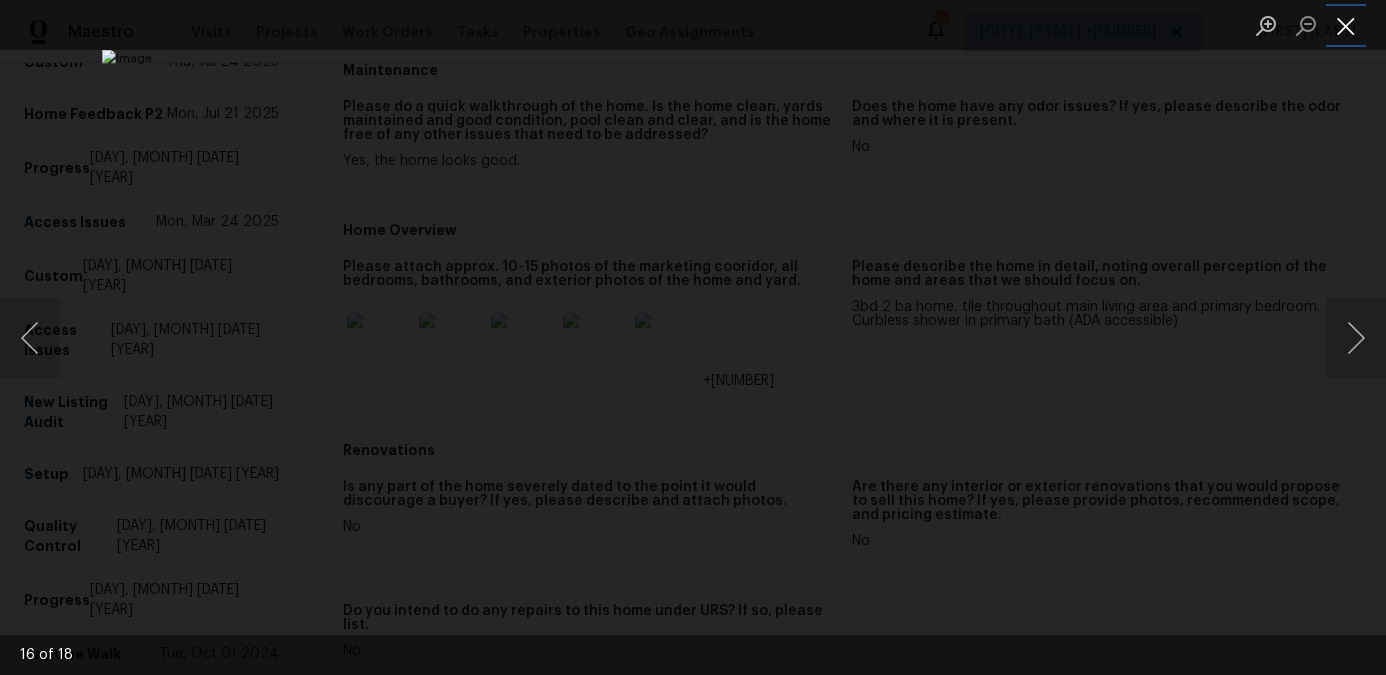 click at bounding box center [1346, 25] 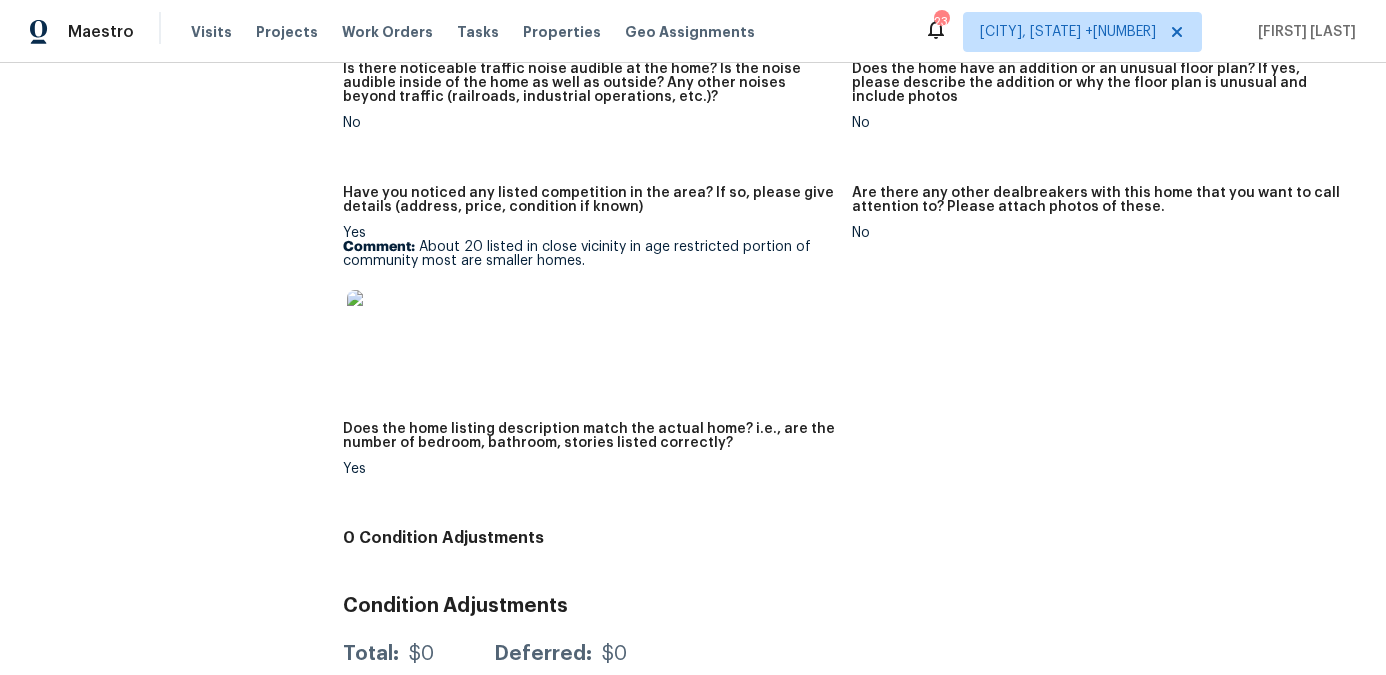 scroll, scrollTop: 1338, scrollLeft: 0, axis: vertical 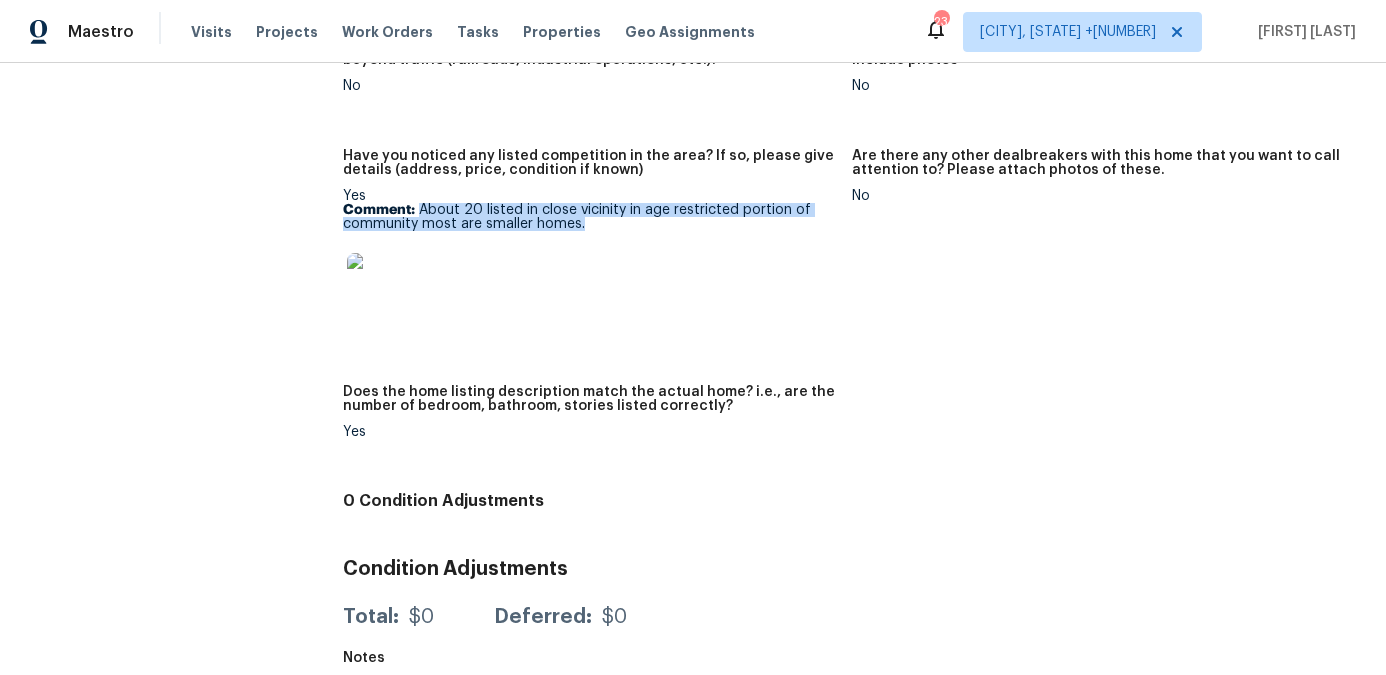 drag, startPoint x: 608, startPoint y: 209, endPoint x: 418, endPoint y: 191, distance: 190.85072 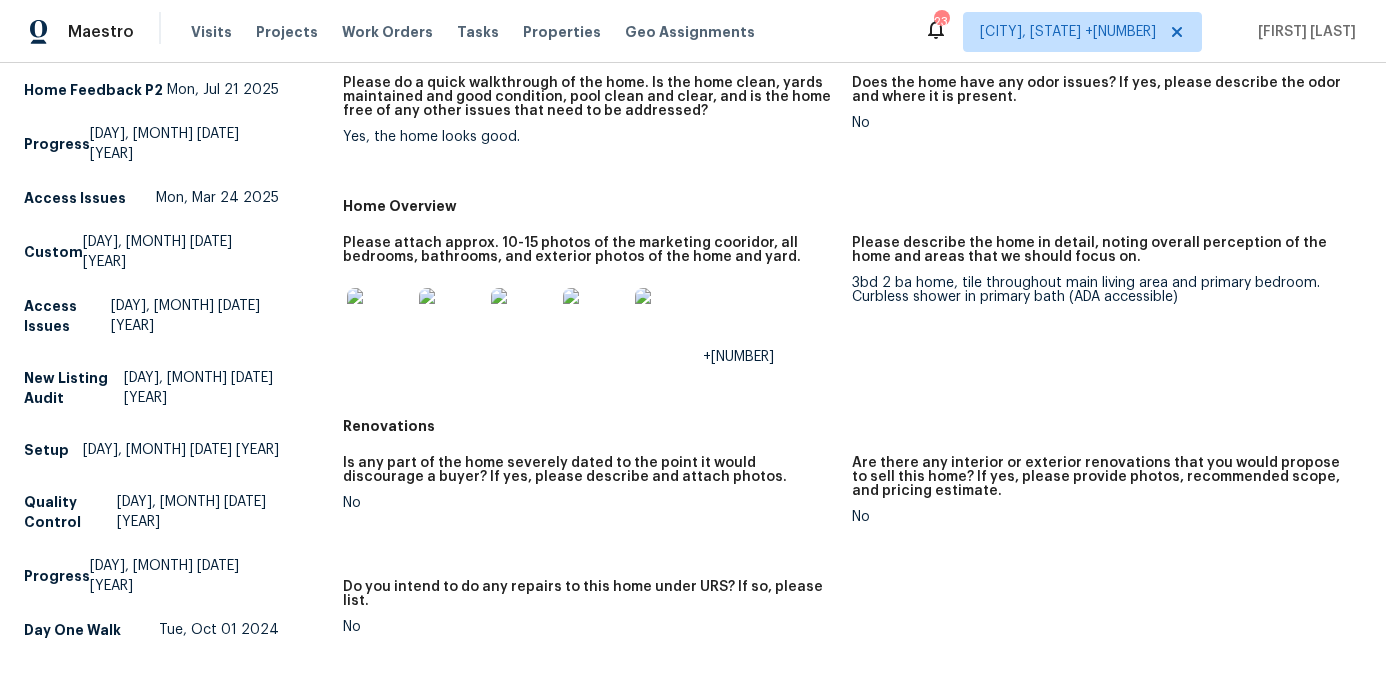 scroll, scrollTop: 0, scrollLeft: 0, axis: both 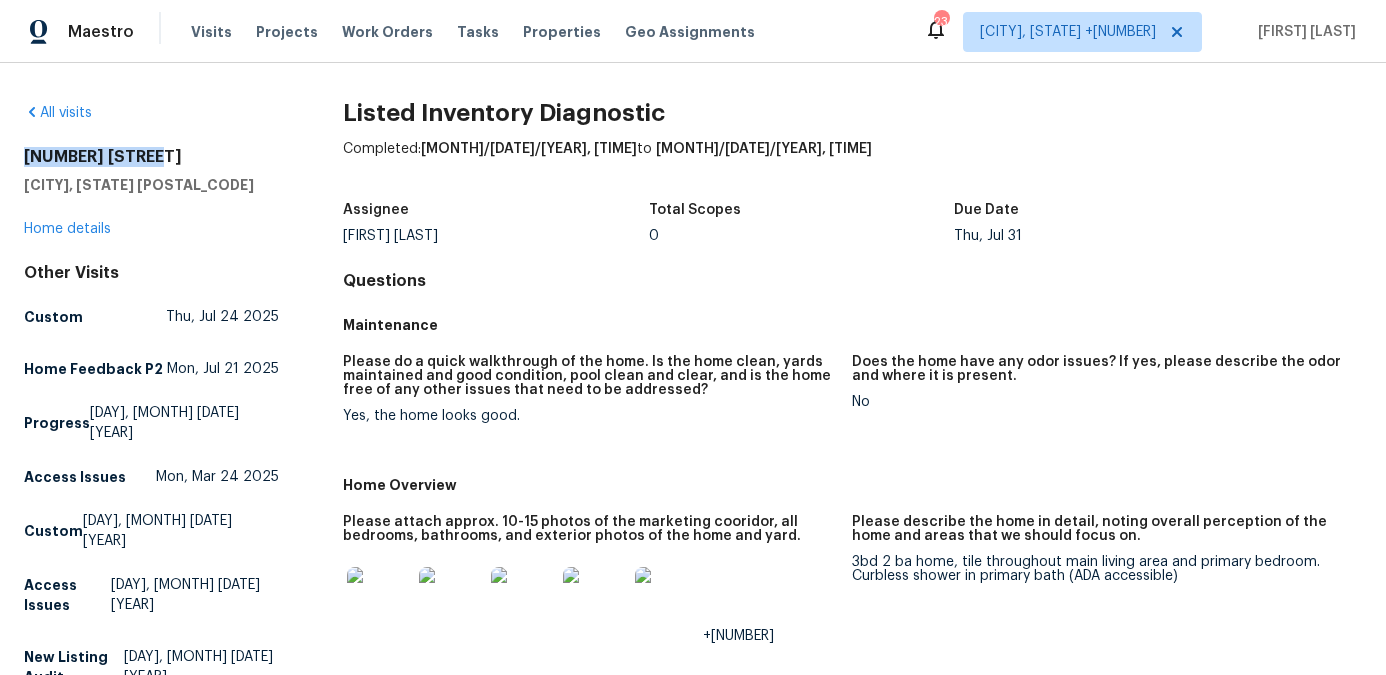drag, startPoint x: 152, startPoint y: 158, endPoint x: 10, endPoint y: 157, distance: 142.00352 